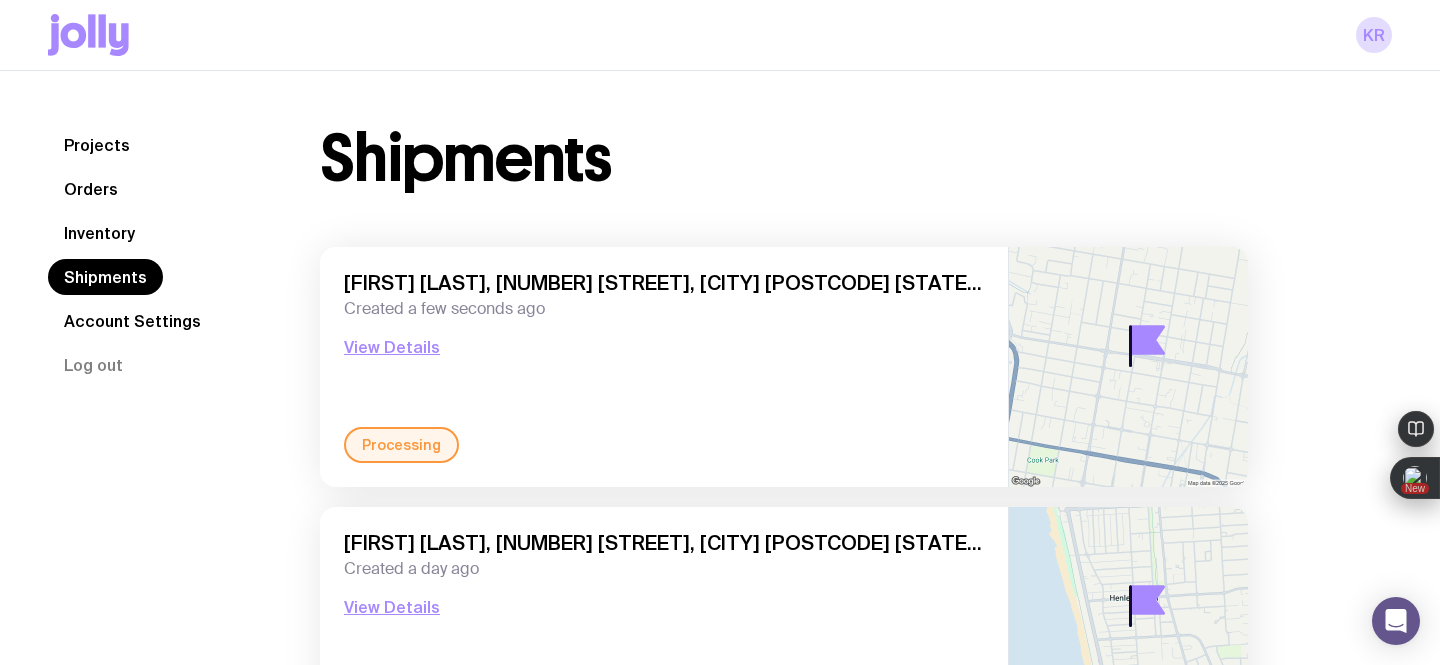 scroll, scrollTop: 0, scrollLeft: 0, axis: both 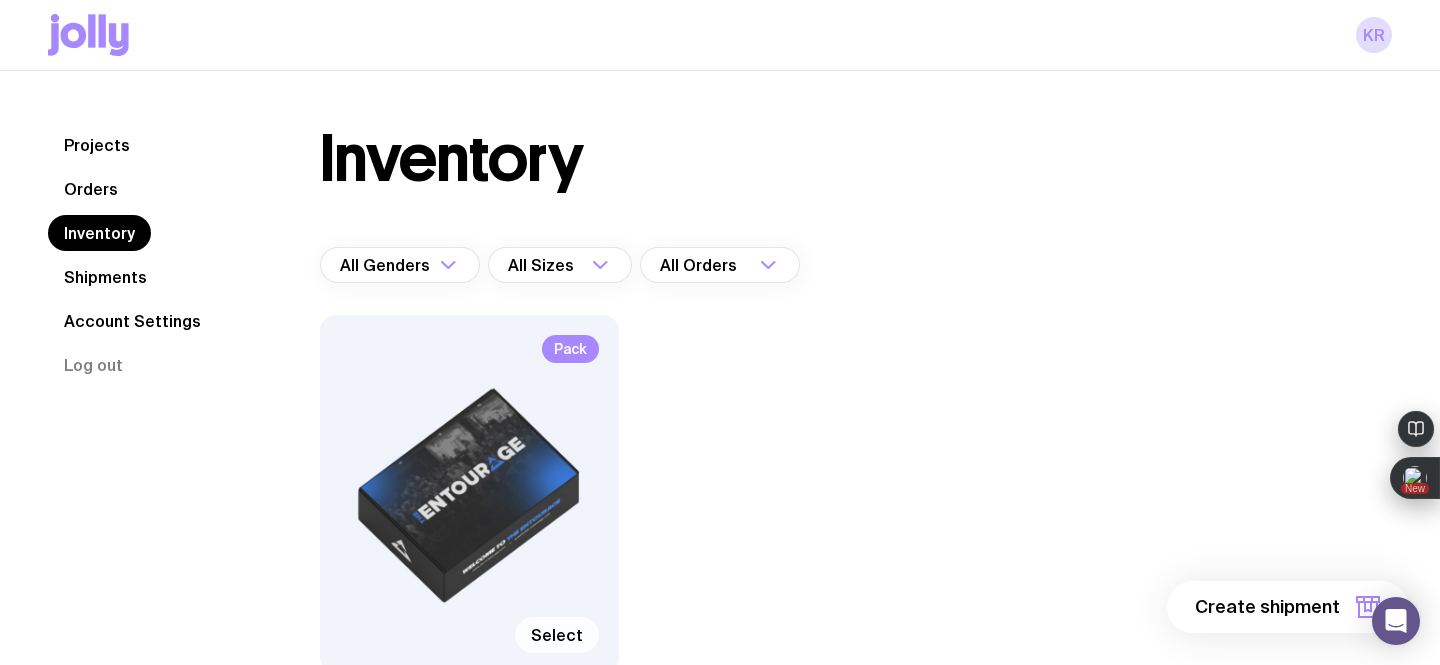 click on "Select" at bounding box center (557, 635) 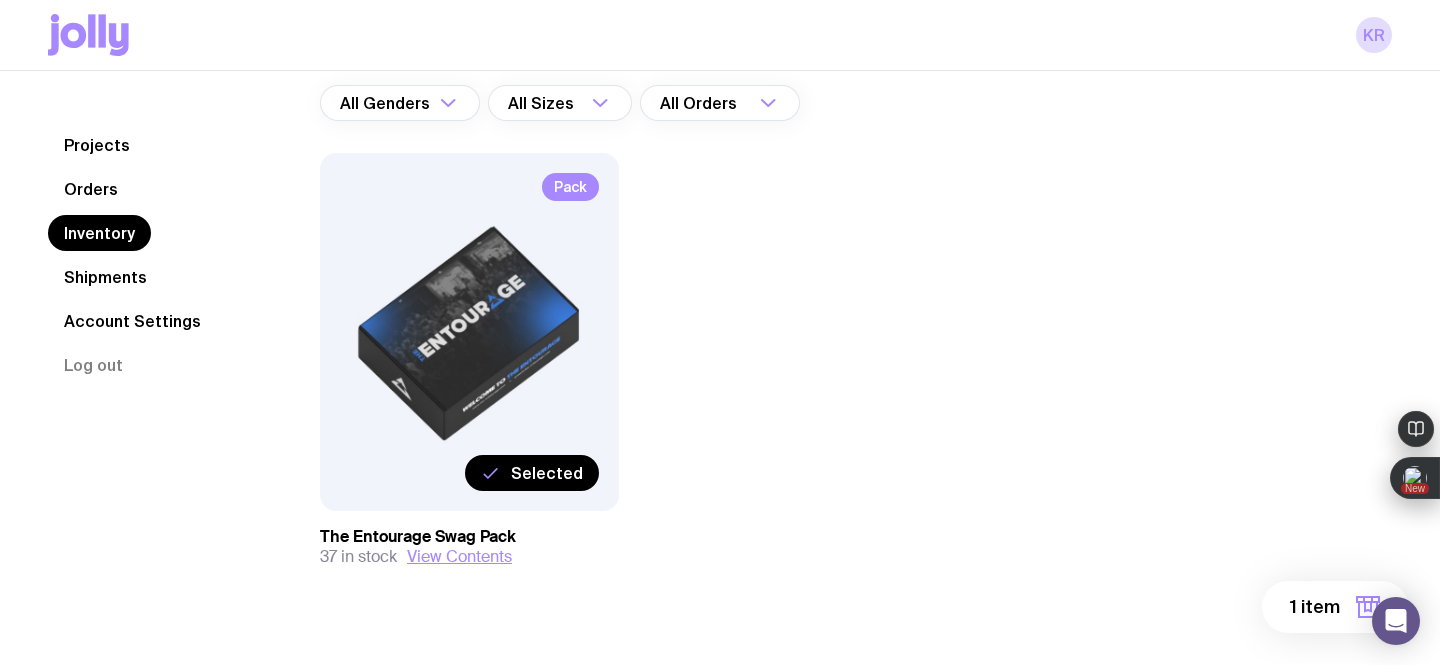 scroll, scrollTop: 200, scrollLeft: 0, axis: vertical 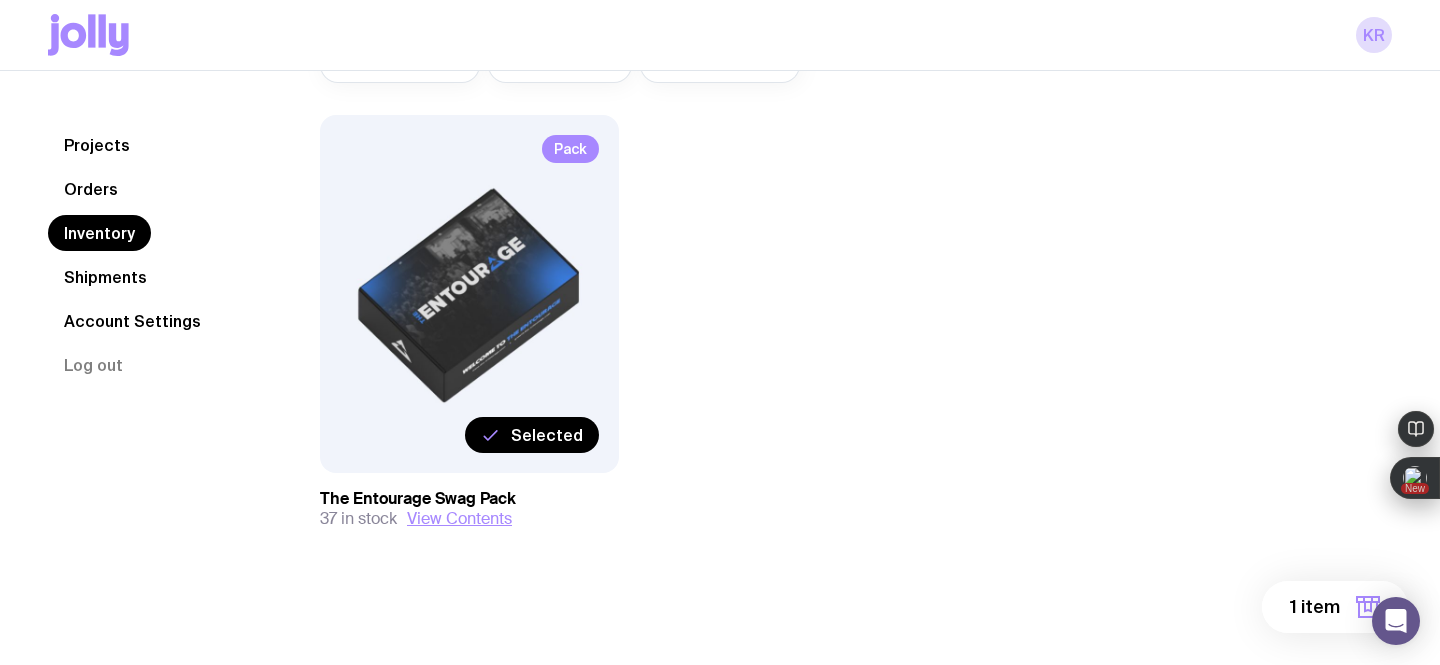 click on "1 item" 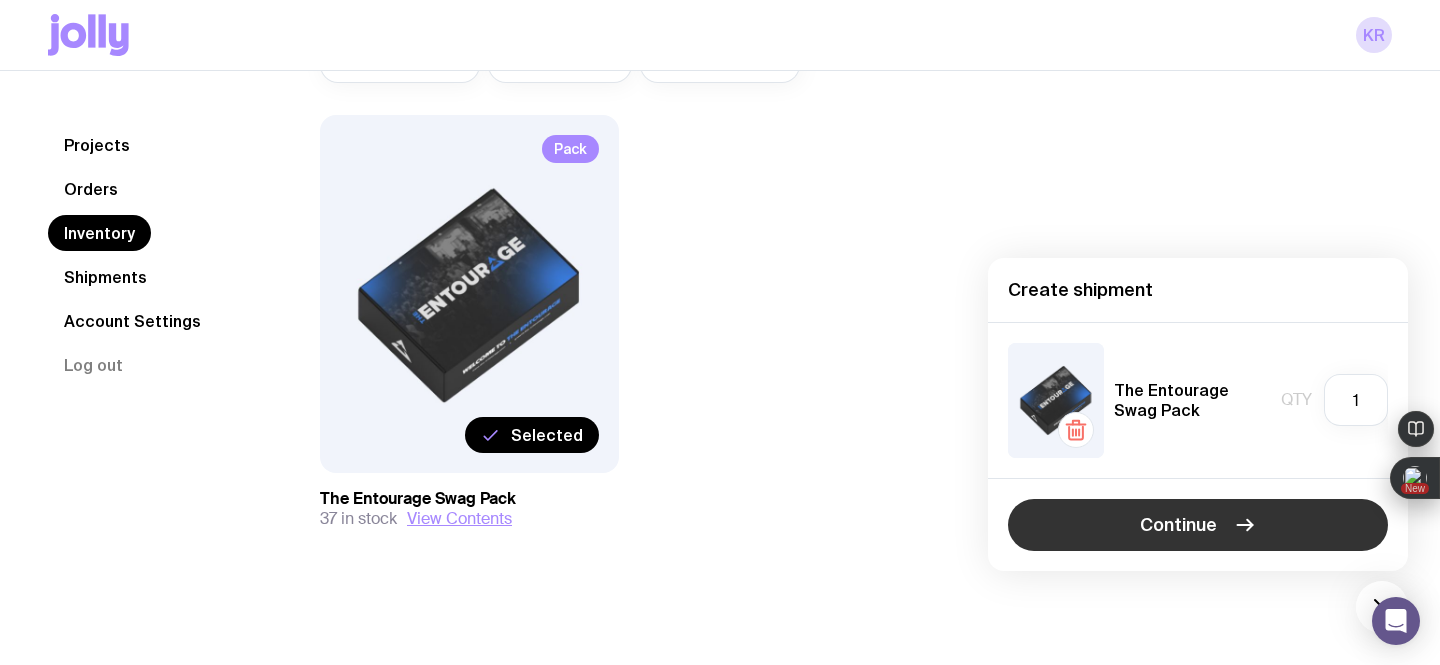 click on "Continue" 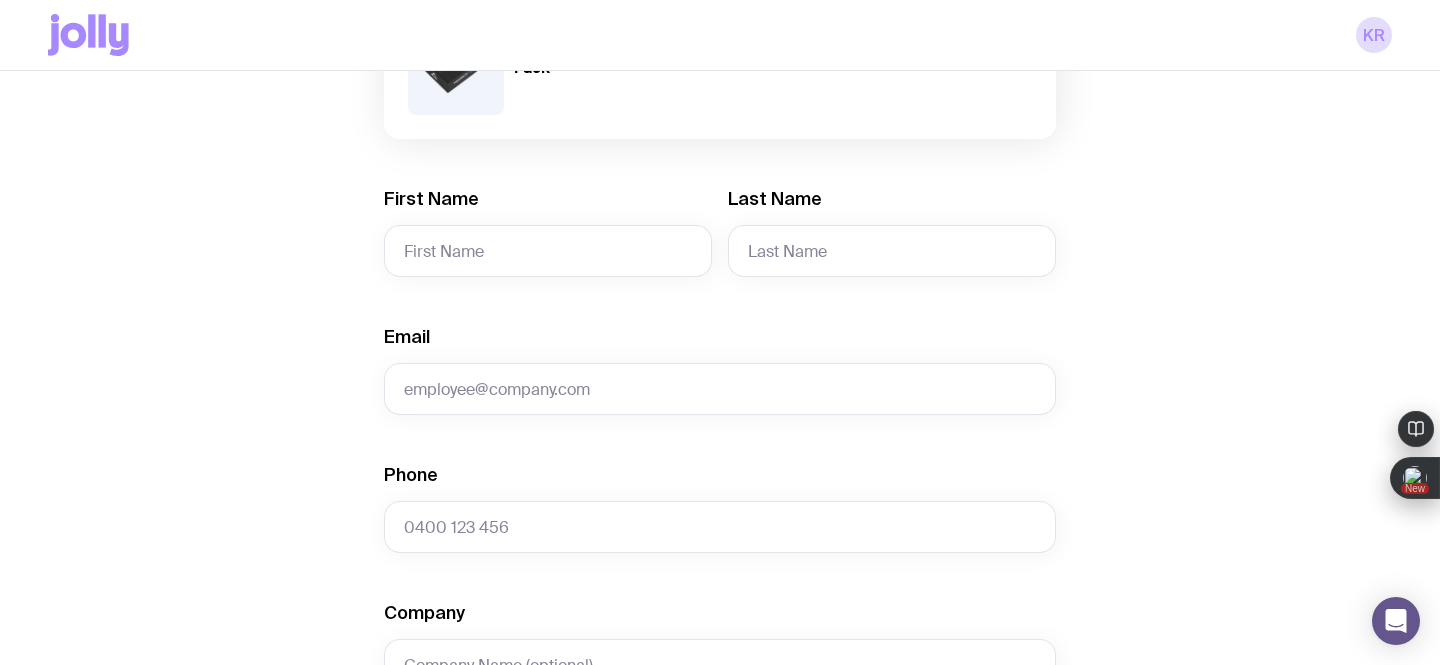 scroll, scrollTop: 330, scrollLeft: 0, axis: vertical 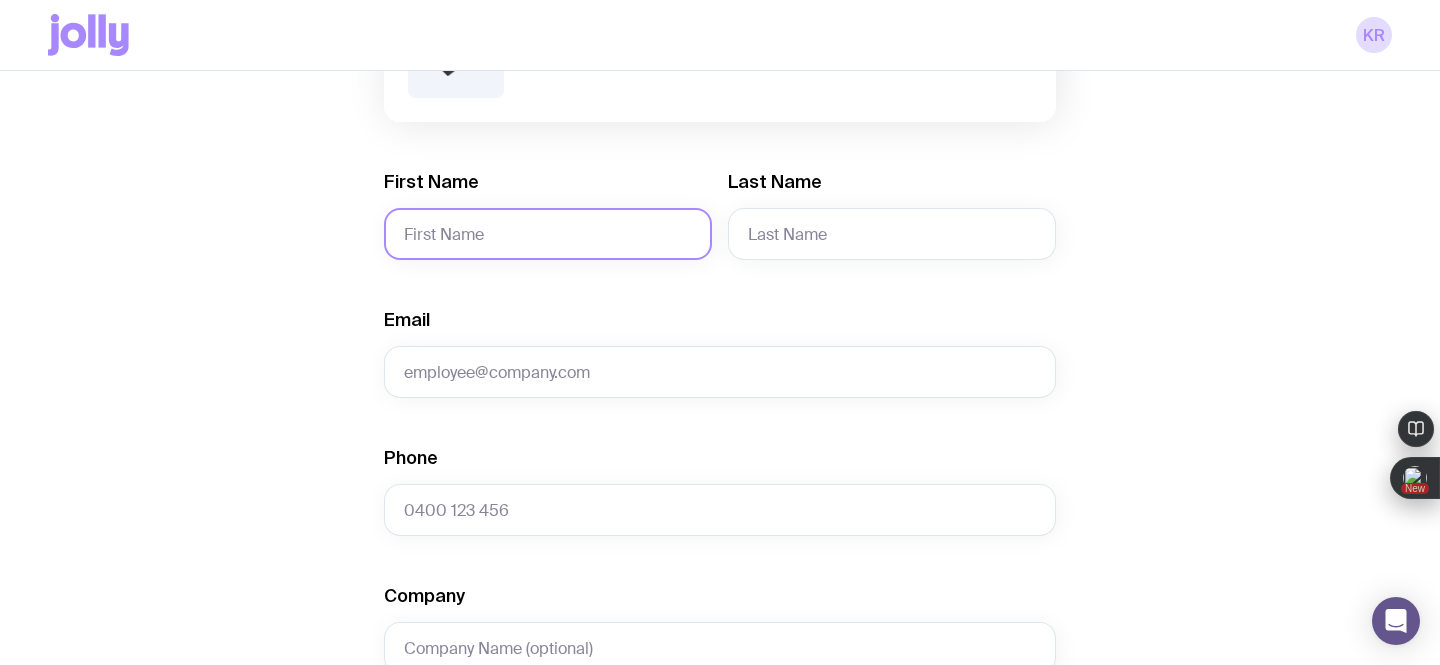 click on "First Name" 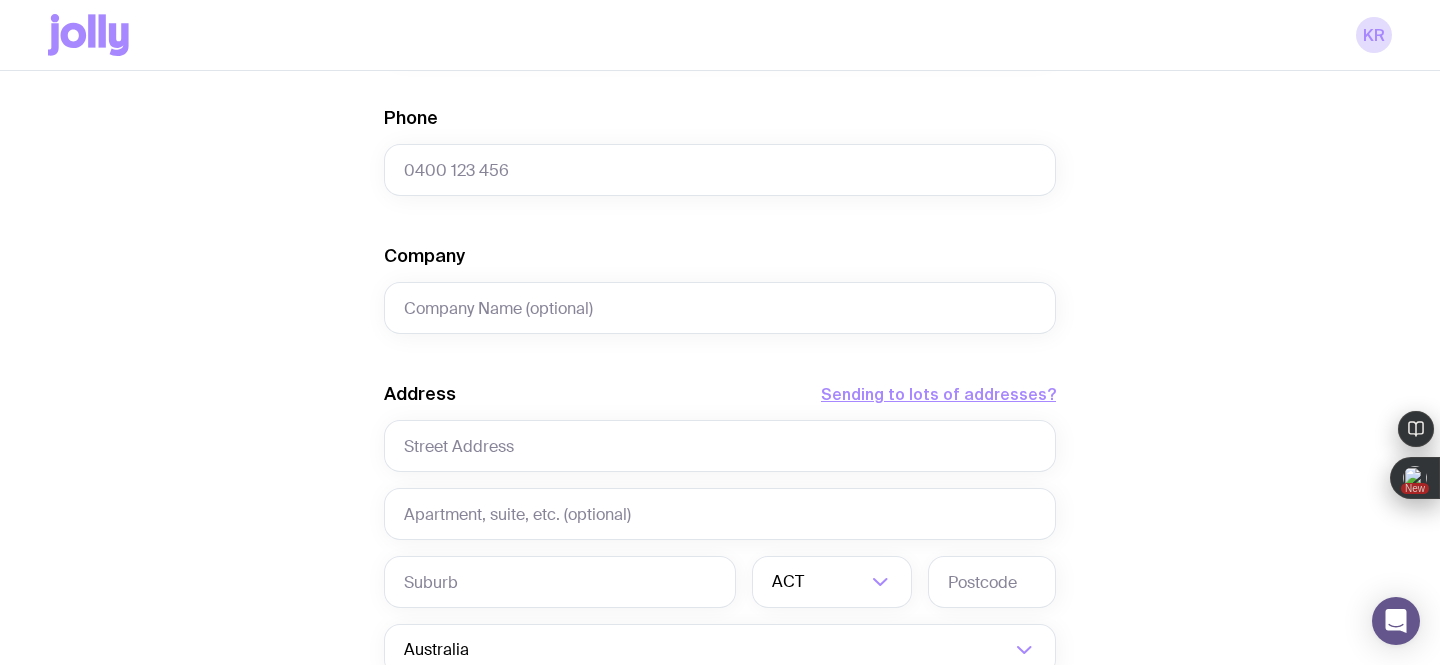 scroll, scrollTop: 675, scrollLeft: 0, axis: vertical 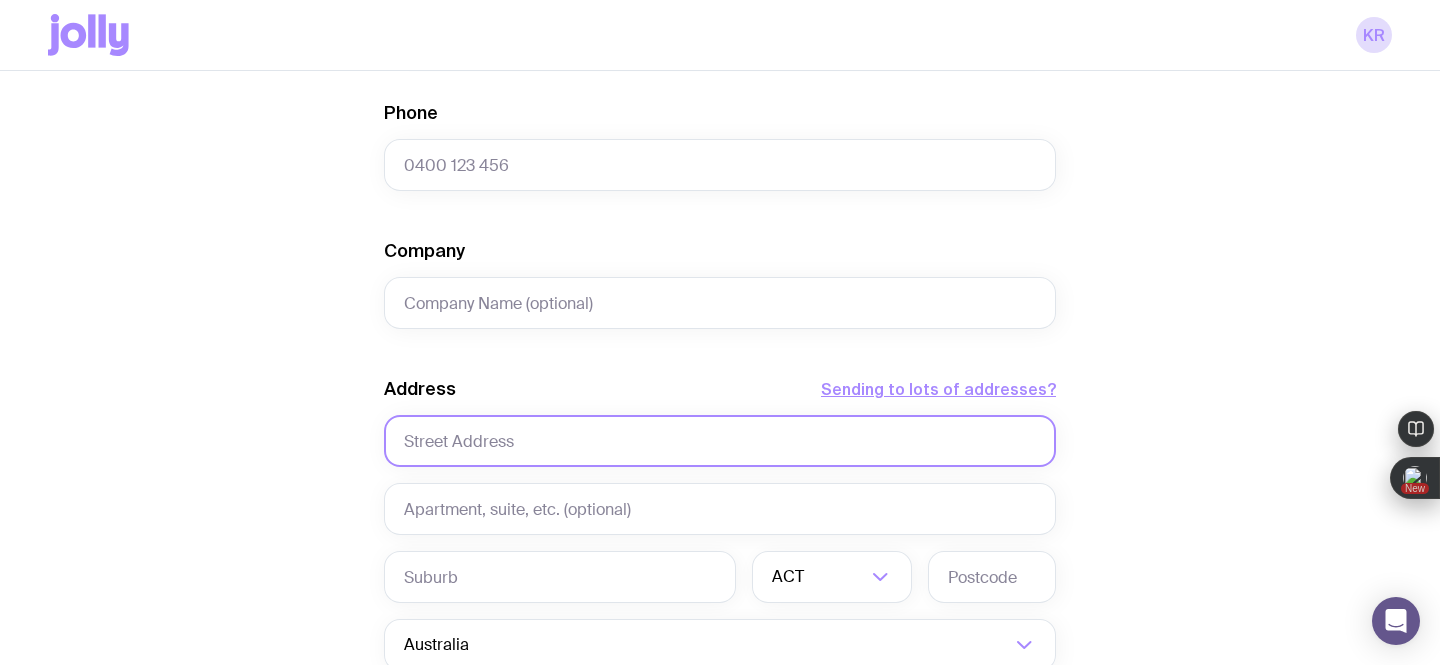 click 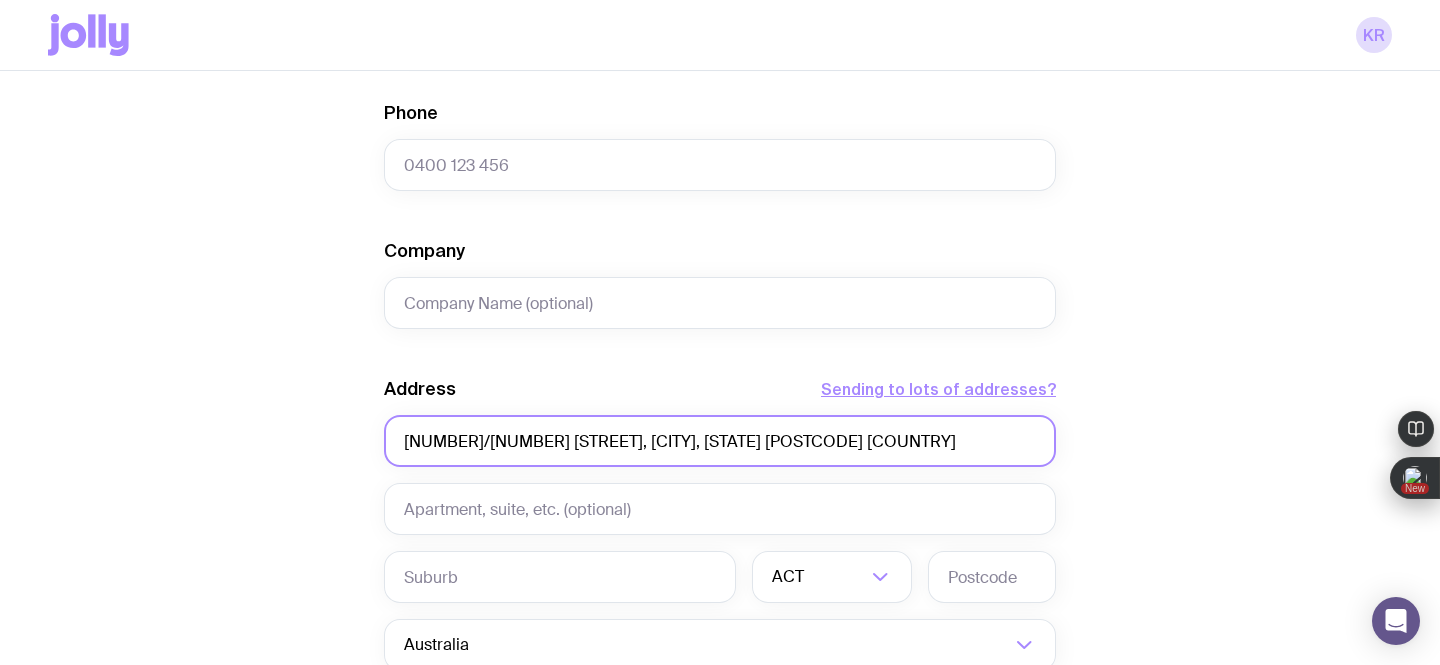 drag, startPoint x: 565, startPoint y: 448, endPoint x: 751, endPoint y: 460, distance: 186.38669 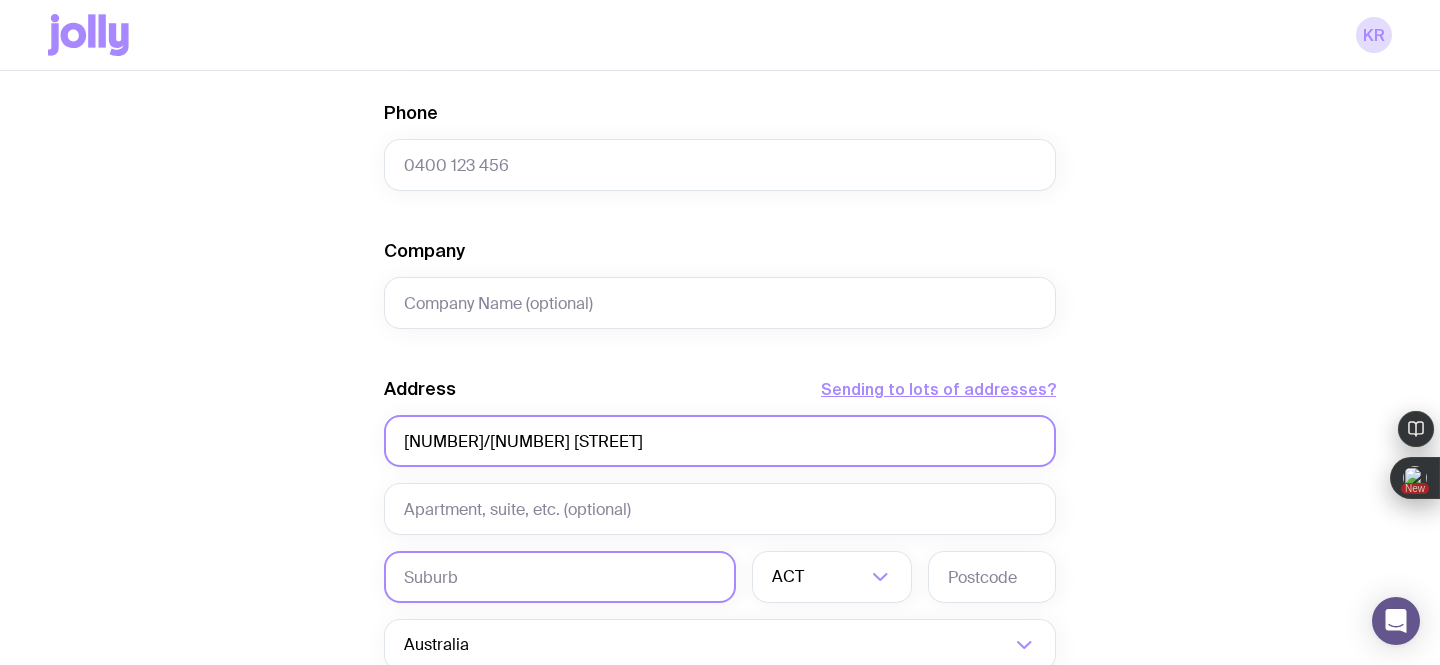 type on "[NUMBER]/[NUMBER] [STREET]" 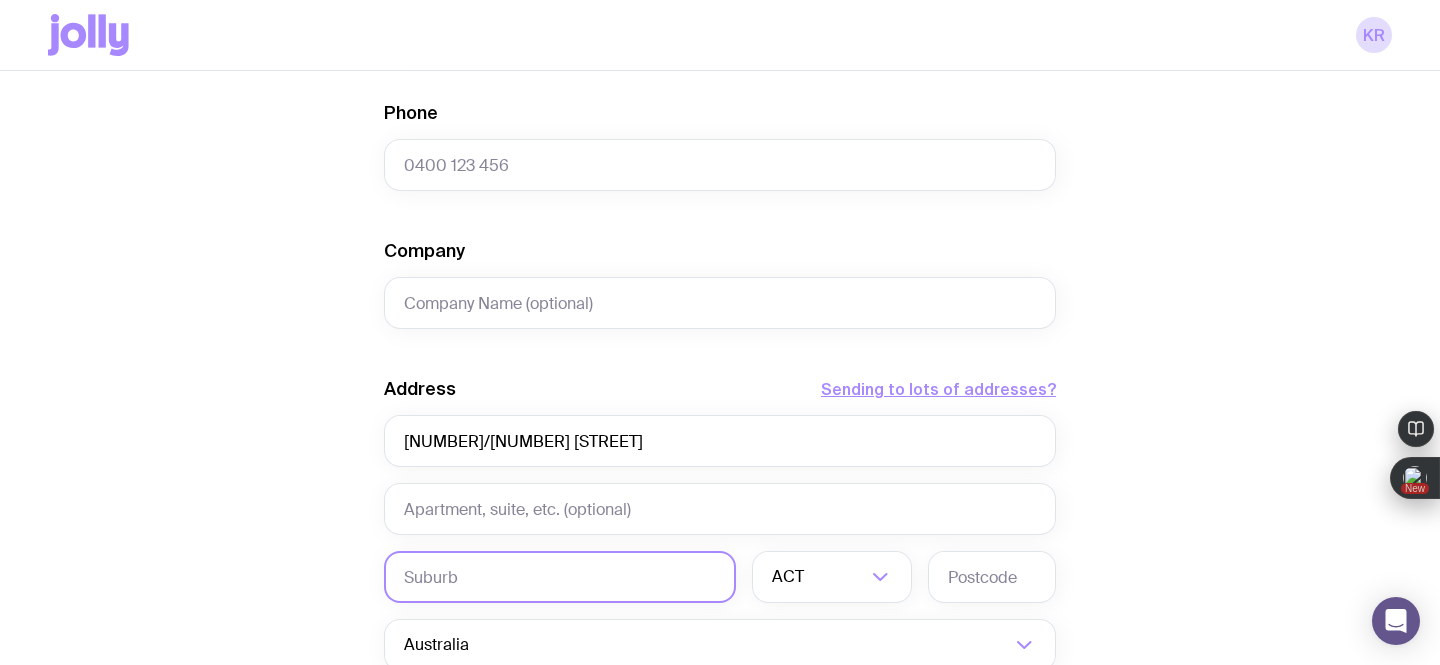 click 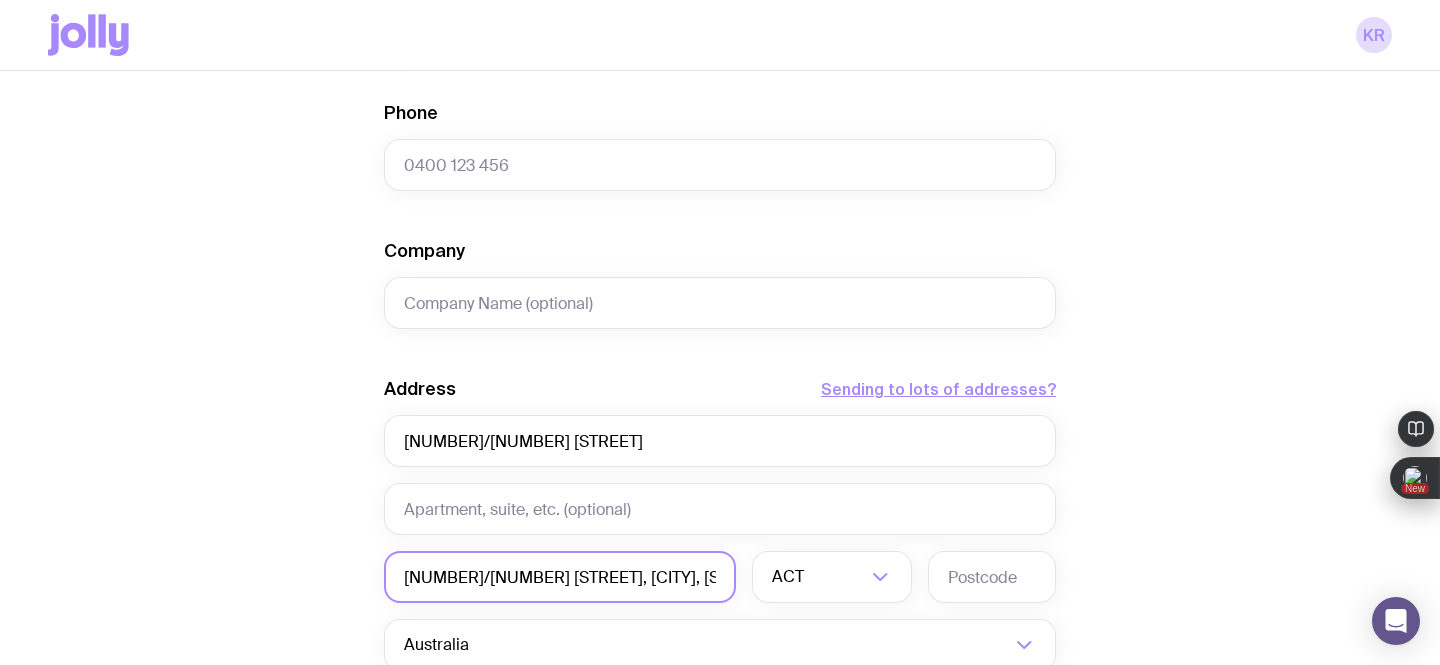 scroll, scrollTop: 0, scrollLeft: 54, axis: horizontal 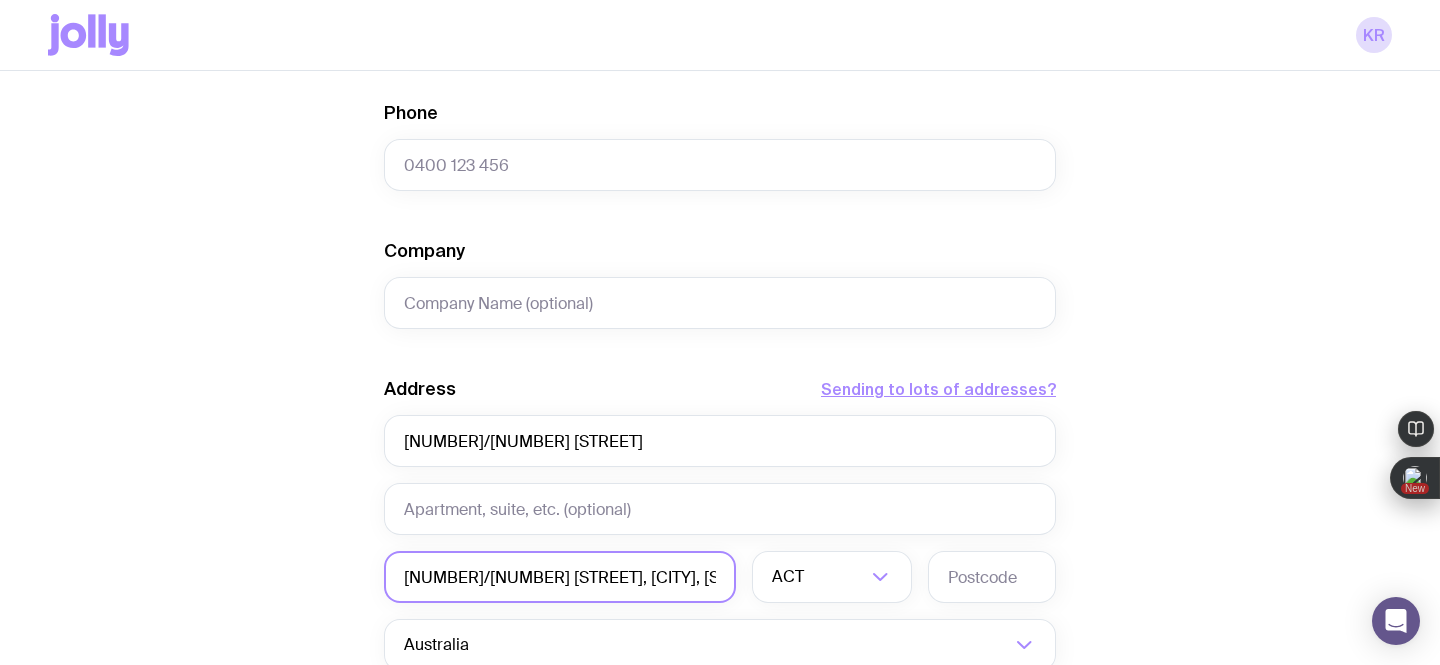 drag, startPoint x: 520, startPoint y: 578, endPoint x: 373, endPoint y: 575, distance: 147.03061 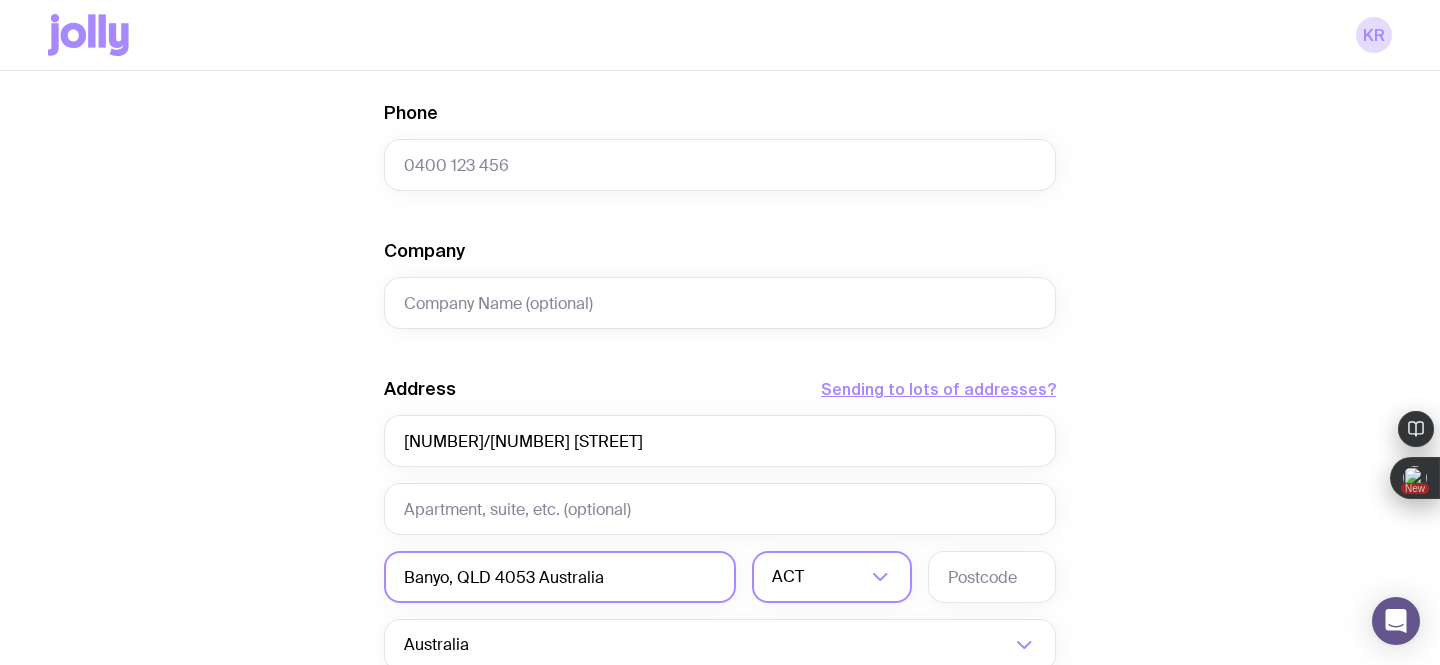 type on "Banyo, QLD 4053 Australia" 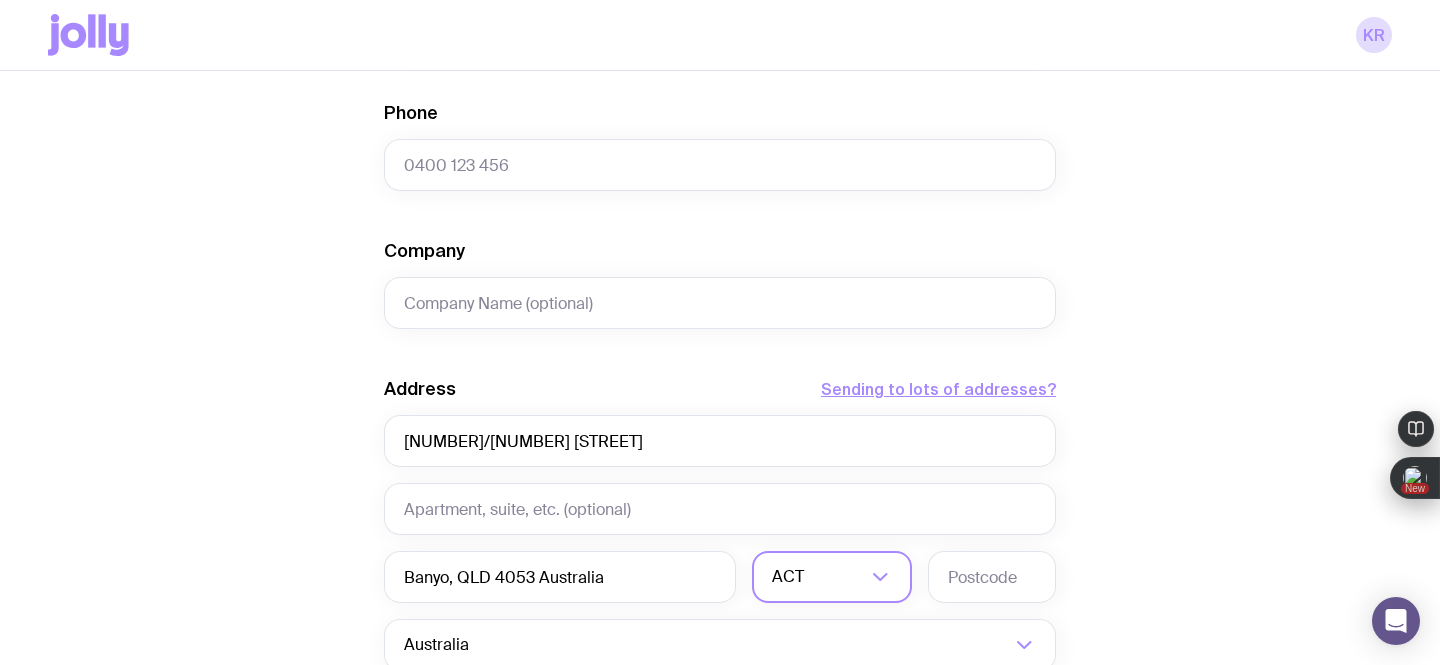 click 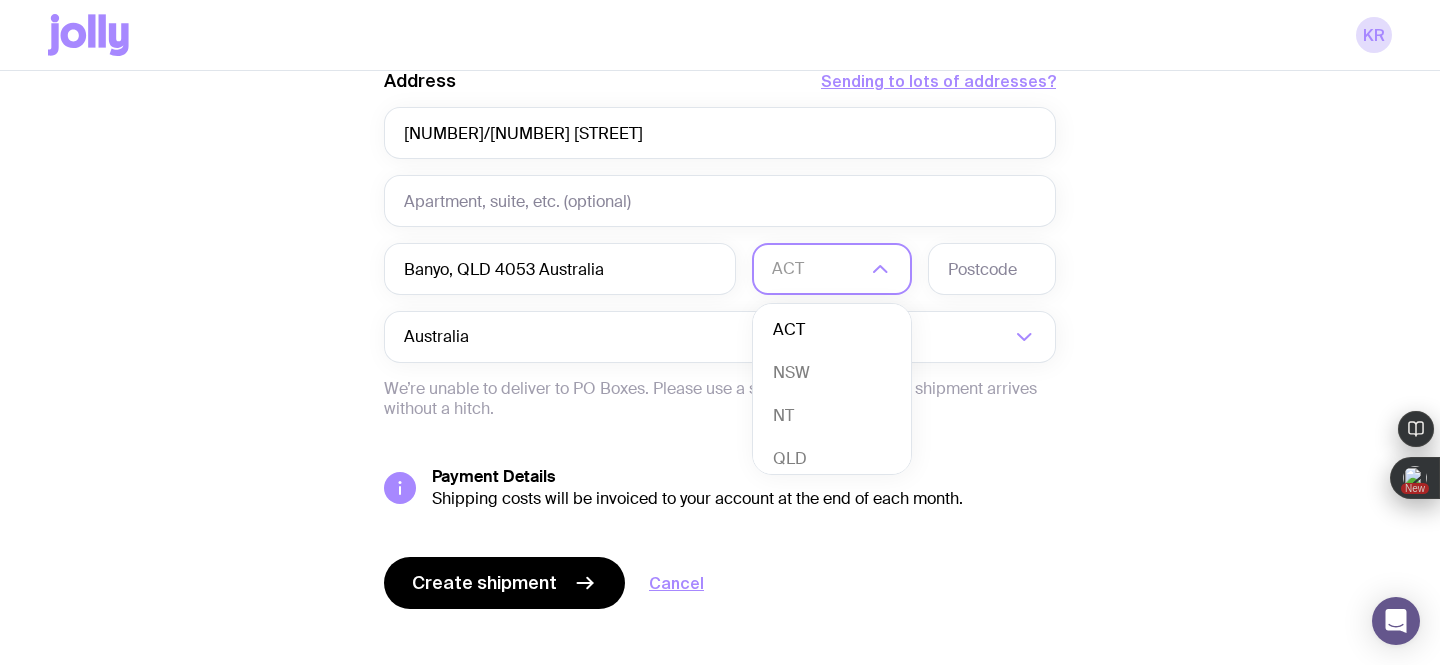 scroll, scrollTop: 1007, scrollLeft: 0, axis: vertical 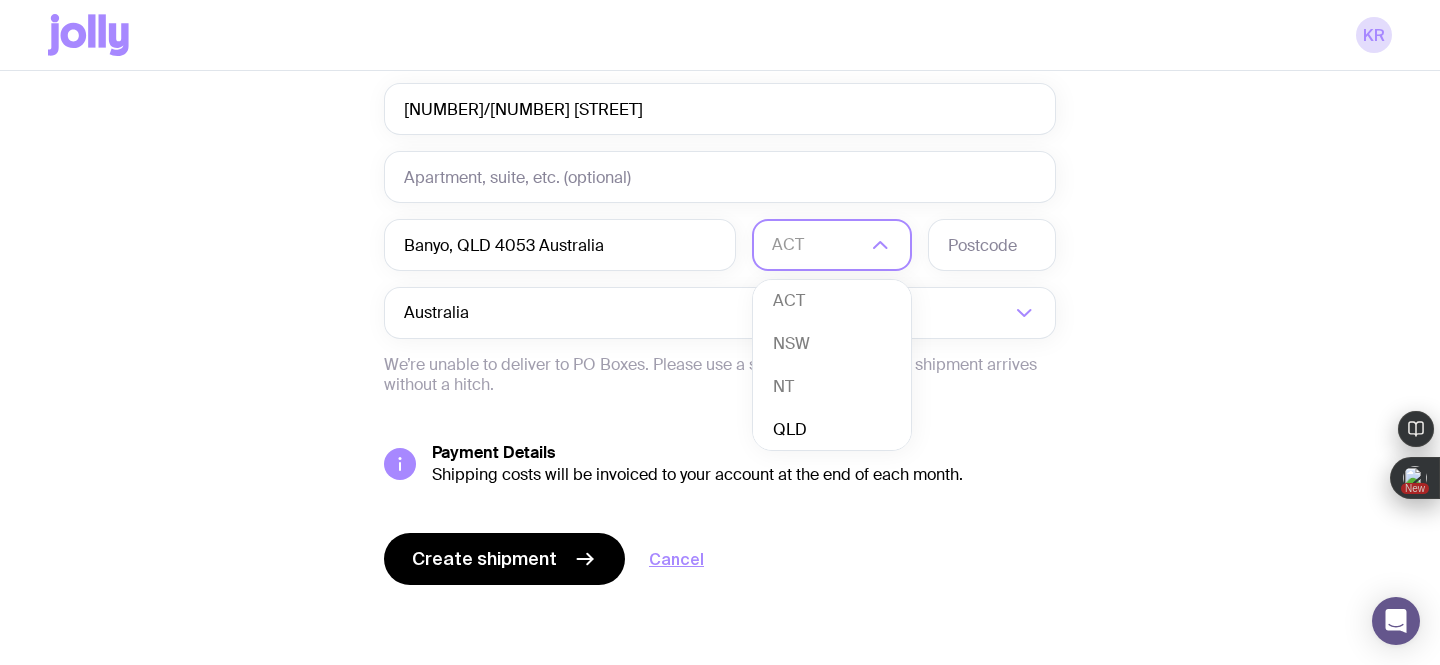 click on "QLD" 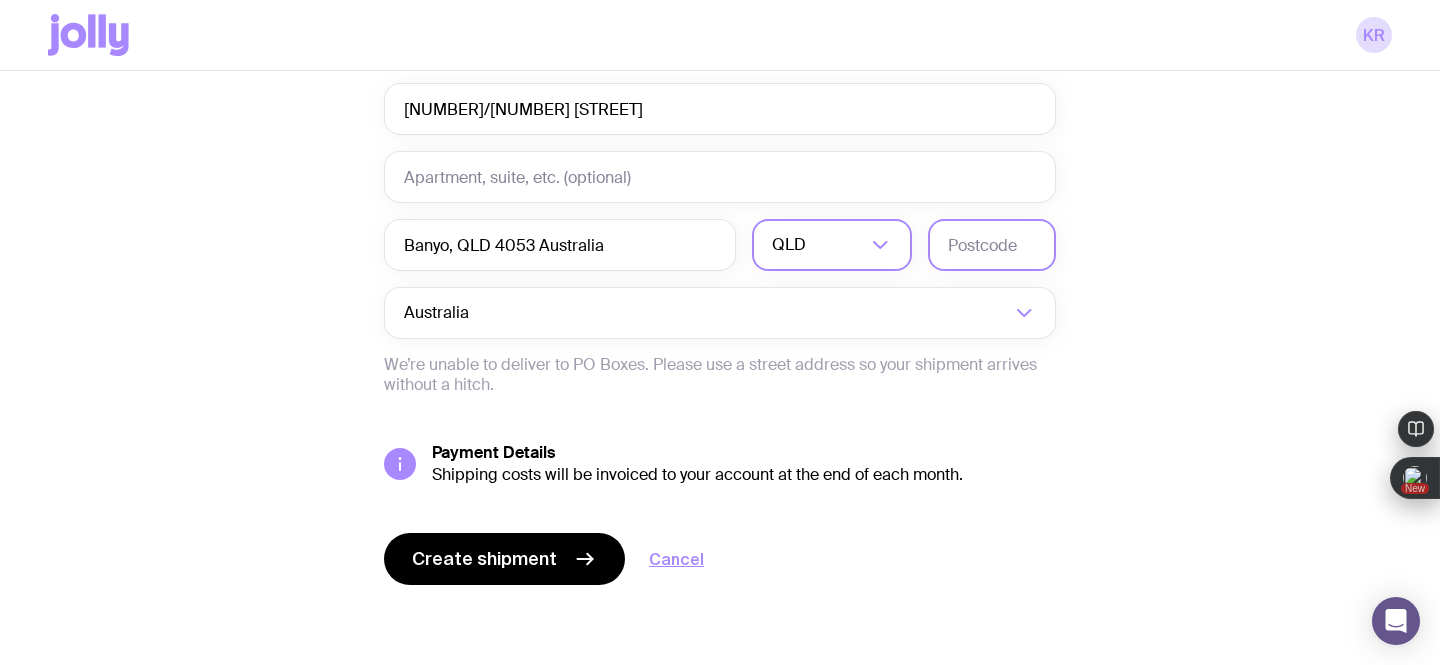 click 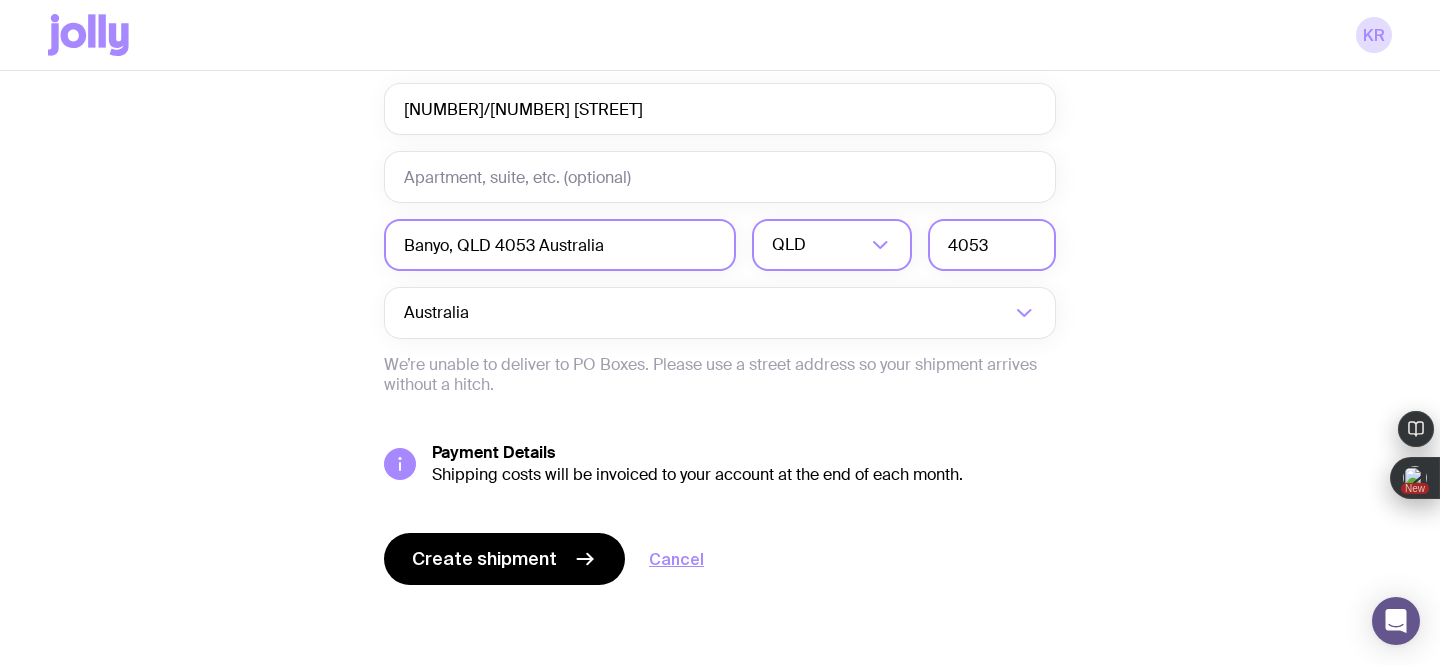 type on "4053" 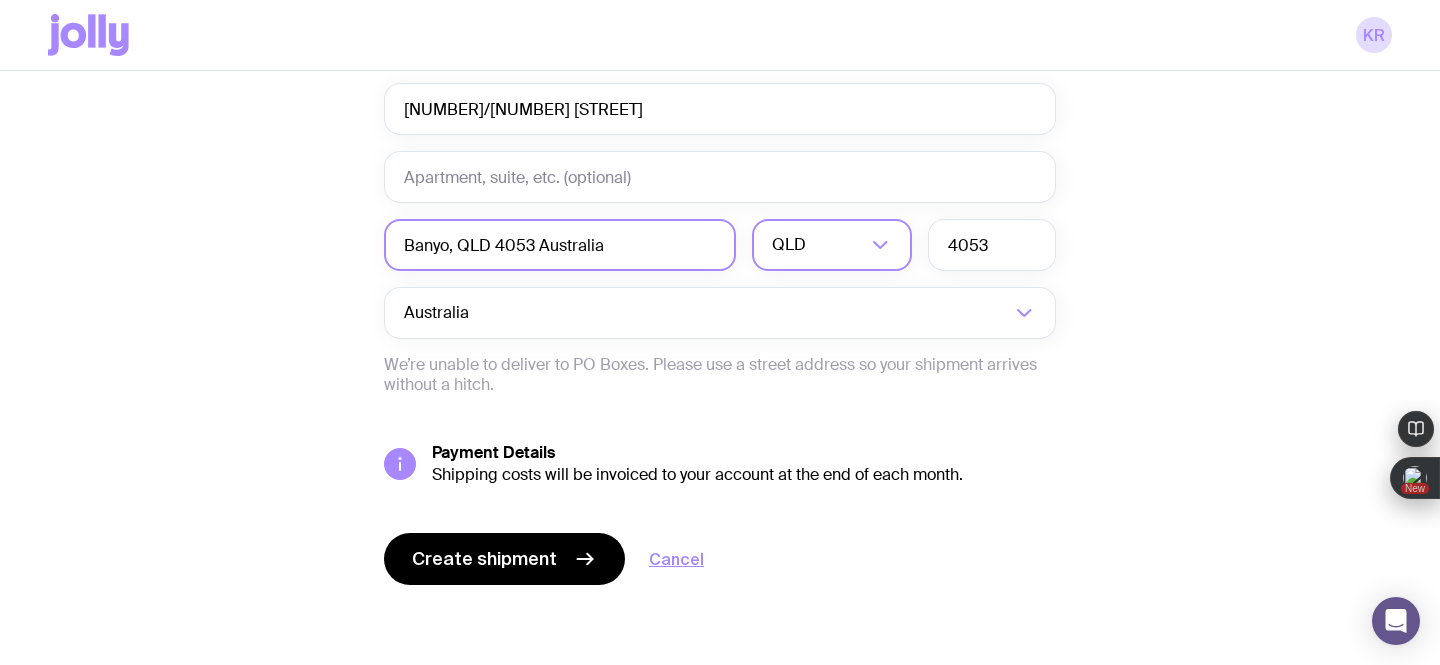 click on "Banyo, QLD 4053 Australia" 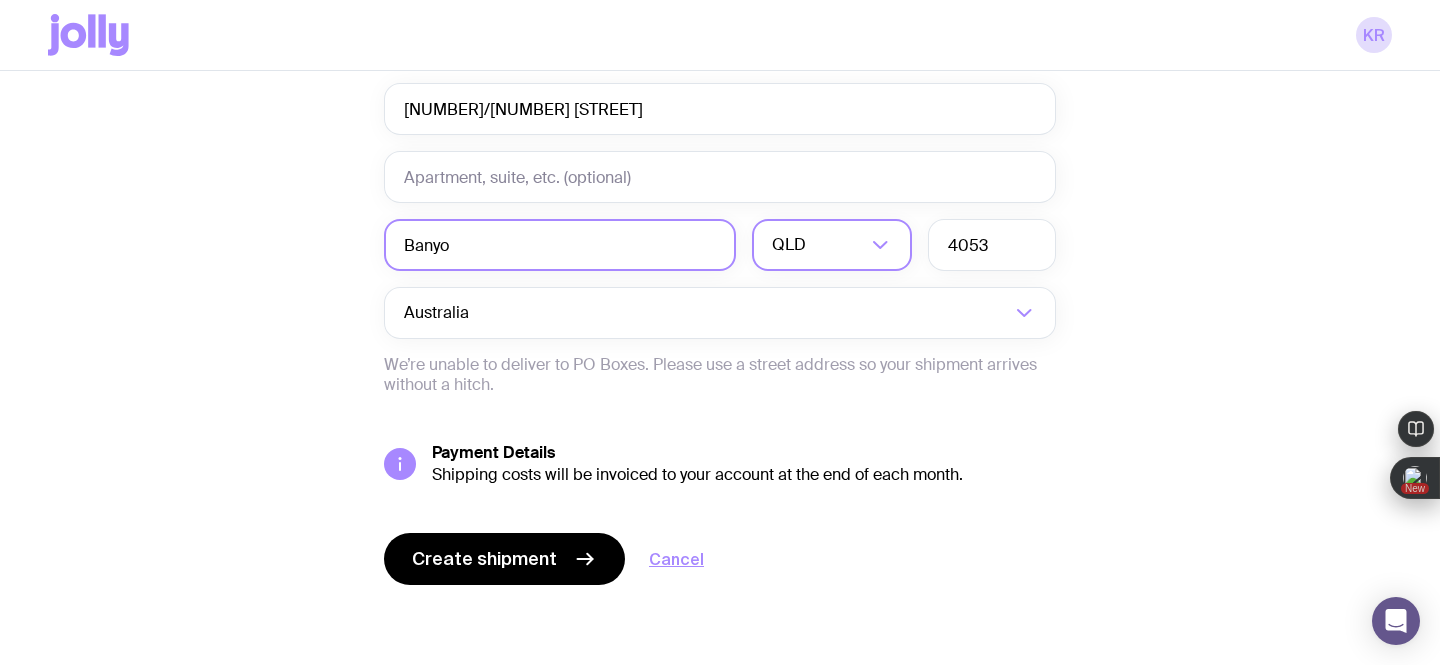 type on "Banyo" 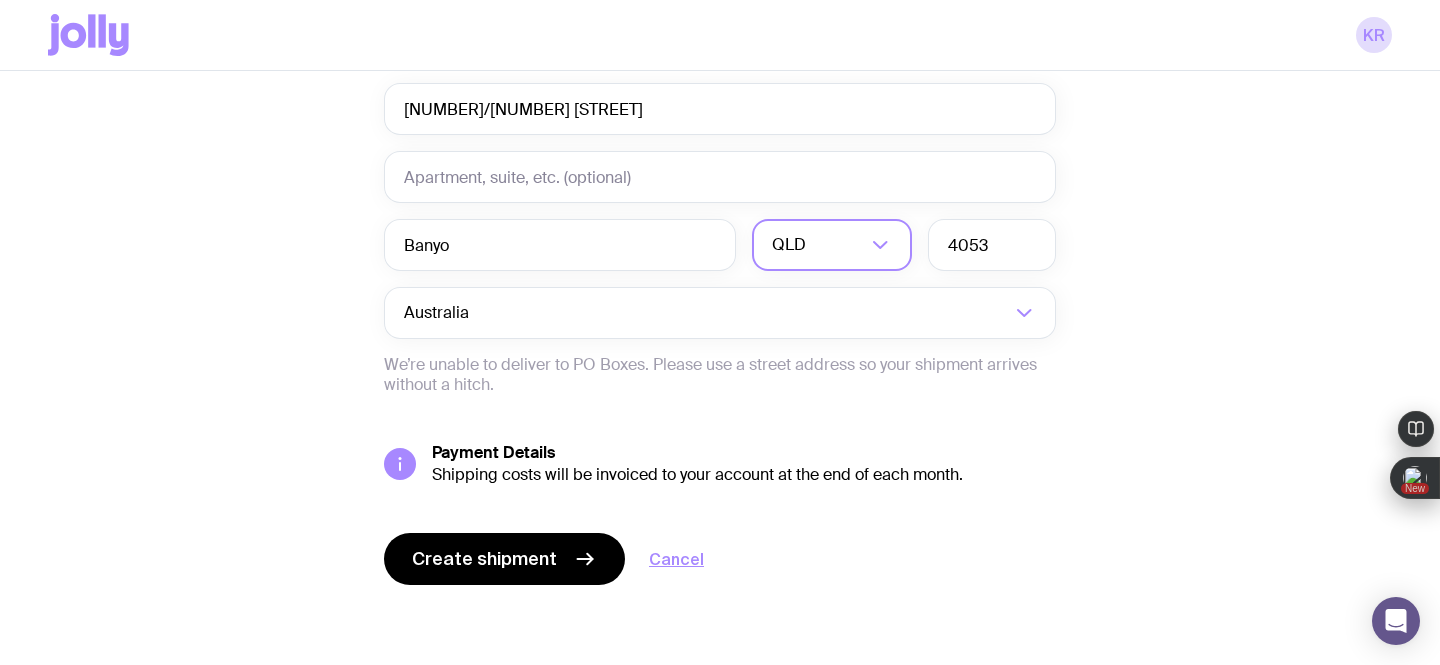 click on "Create shipment Shipment details 1 The Entourage Swag Pack First Name Required Last Name Email Phone Company Address  Sending to lots of addresses?  [NUMBER]/[NUMBER] [STREET] [CITY] [STATE] Loading... [POSTCODE] [COUNTRY] Loading...  We’re unable to deliver to PO Boxes. Please use a street address so your shipment arrives without a hitch.  Payment Details  Shipping costs will be invoiced to your account at the end of each month.  Create shipment  Cancel" 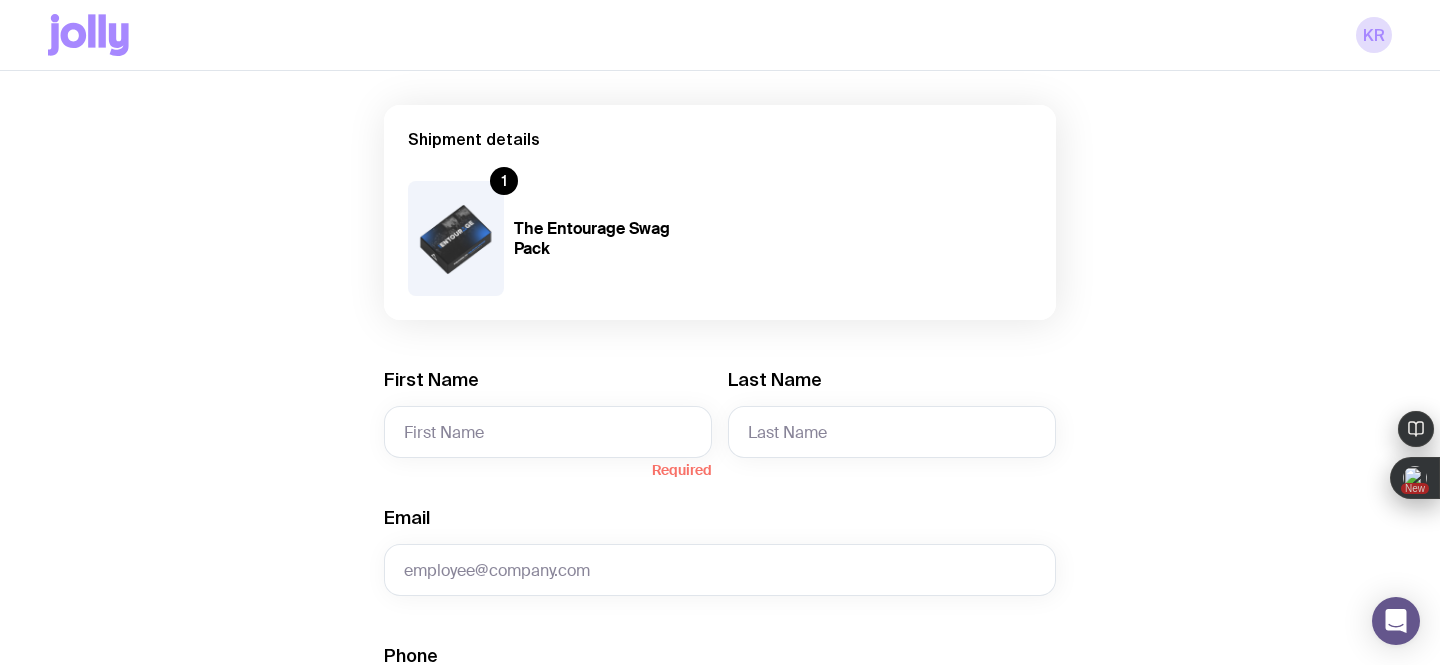 scroll, scrollTop: 131, scrollLeft: 0, axis: vertical 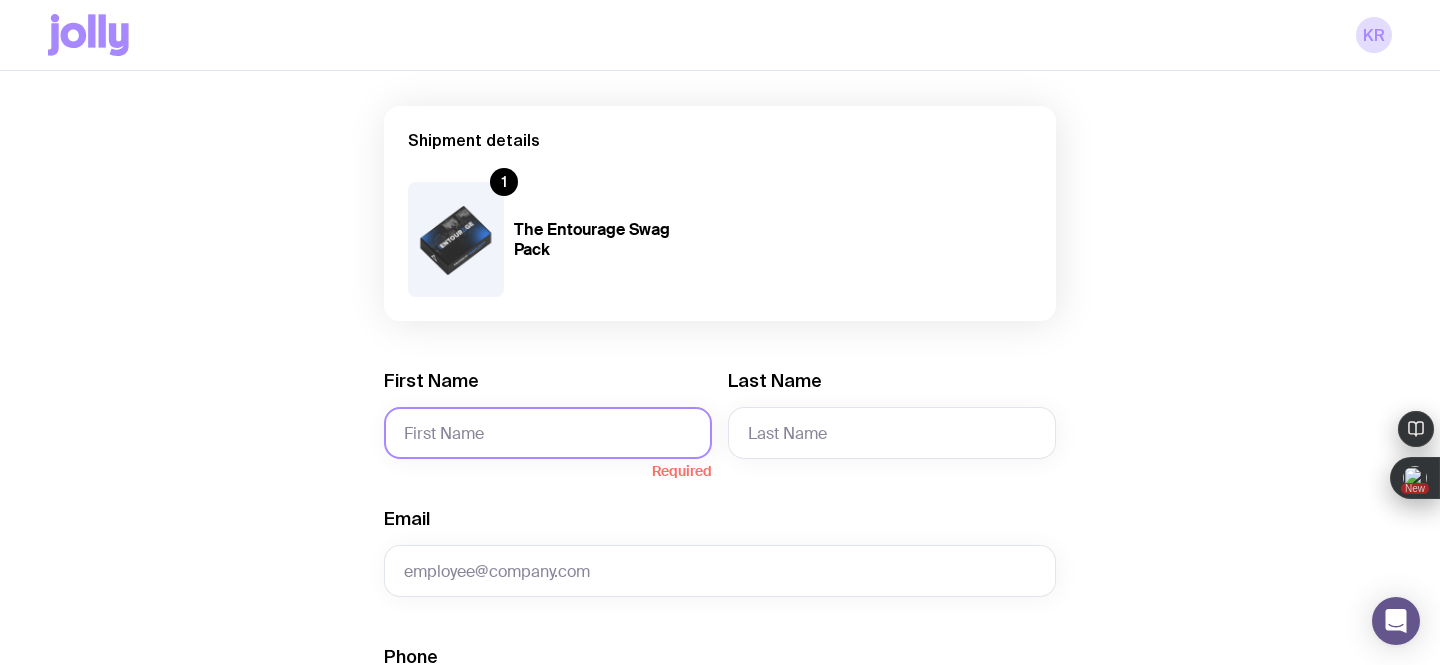 click on "First Name" 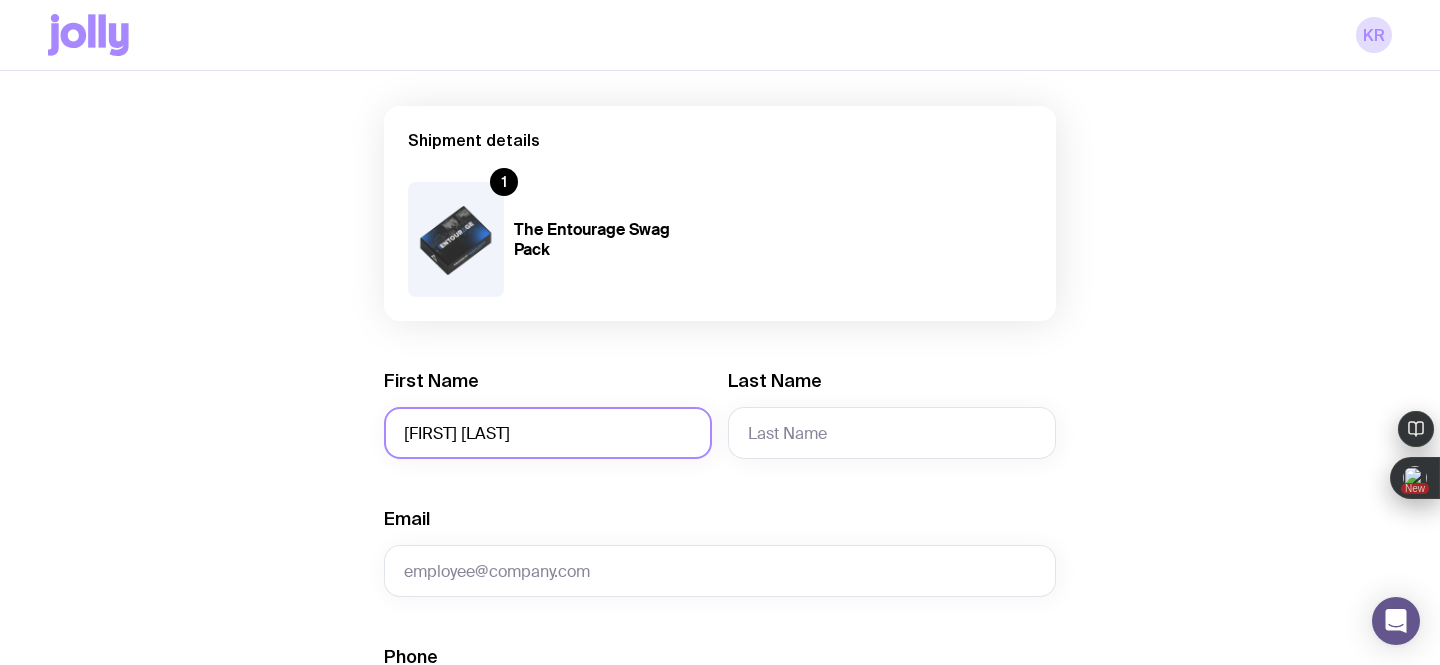 drag, startPoint x: 524, startPoint y: 433, endPoint x: 454, endPoint y: 434, distance: 70.00714 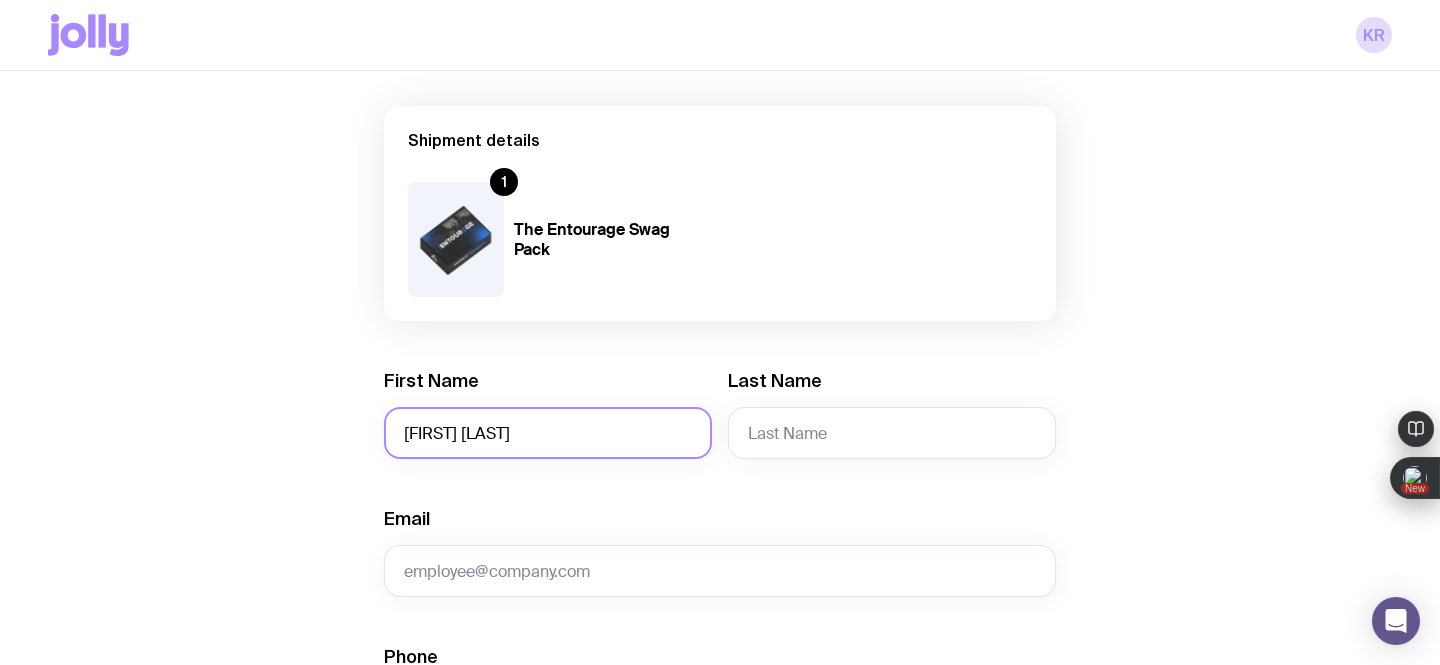 click on "[FIRST] [LAST]" 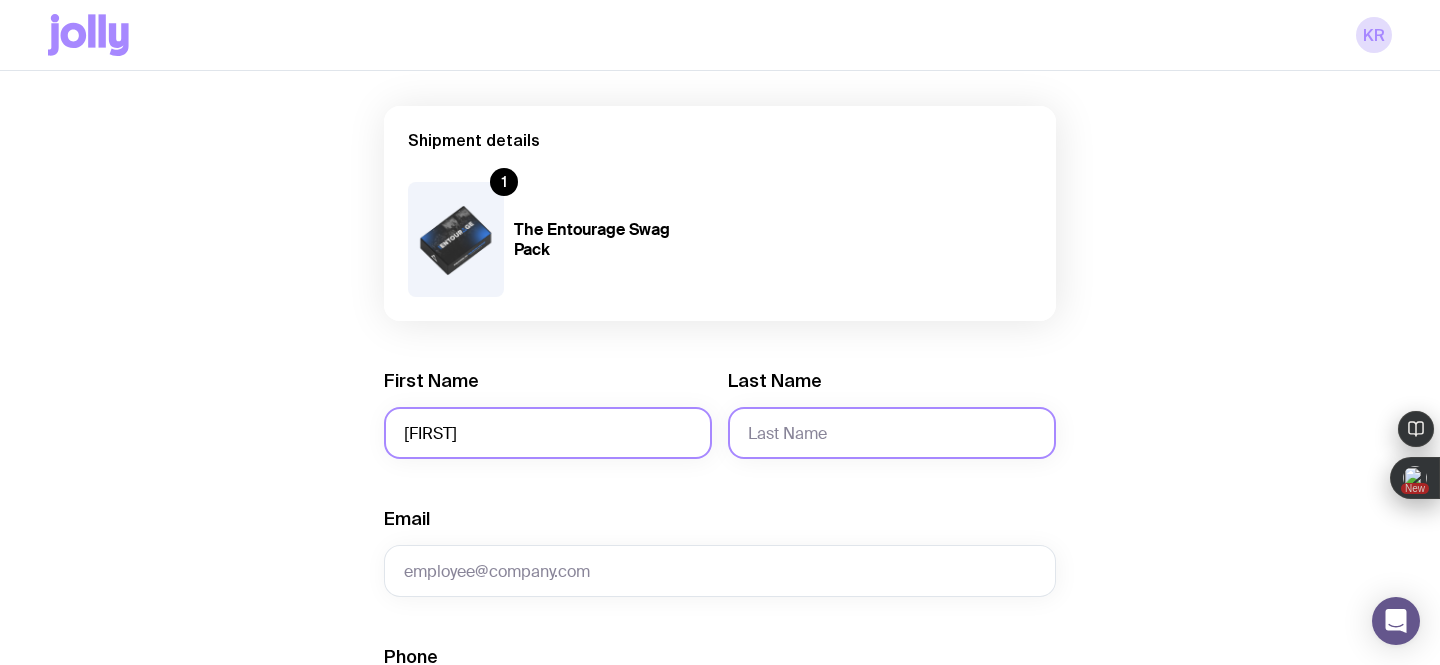 type on "[FIRST]" 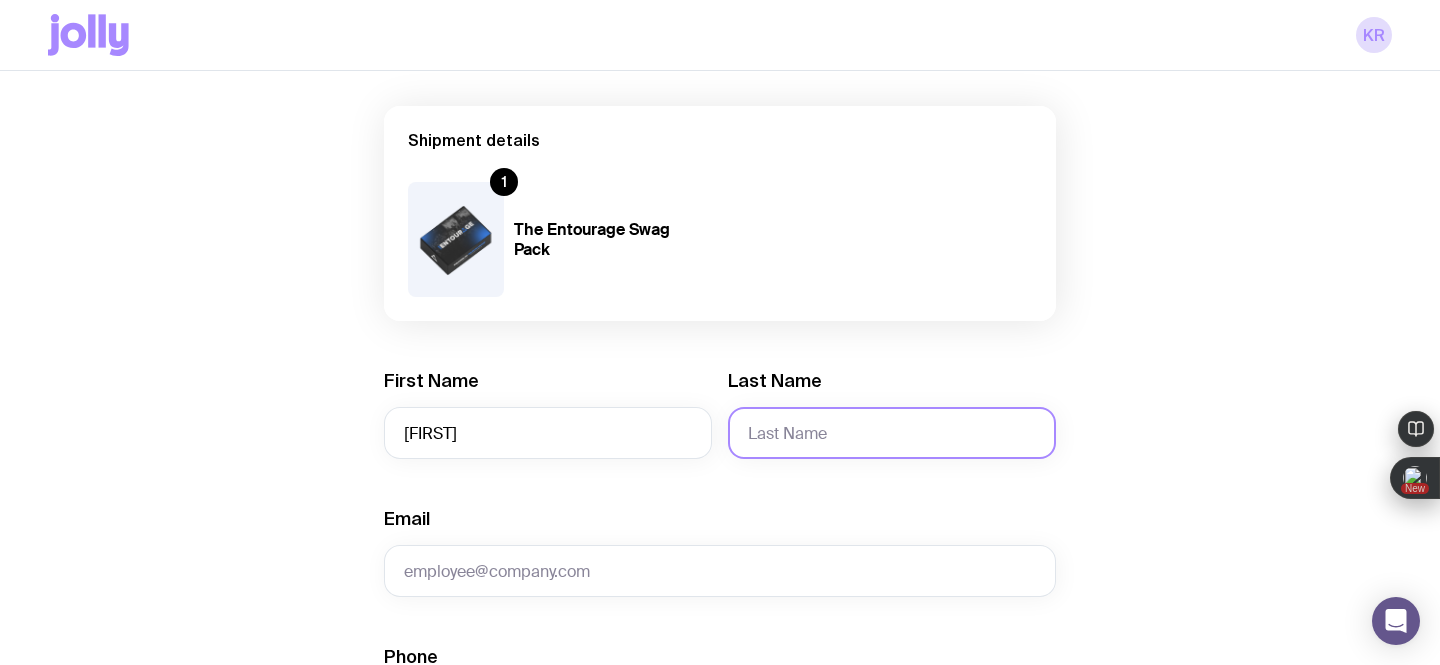 click on "Last Name" 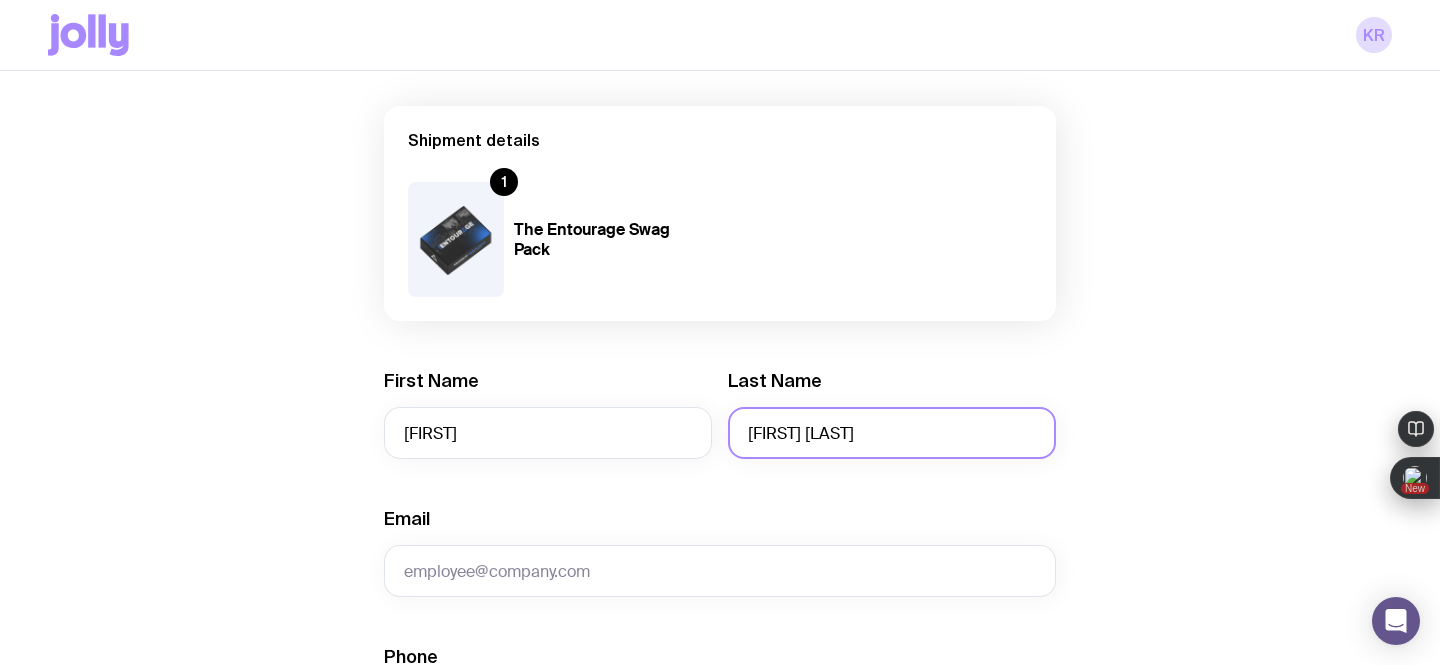 drag, startPoint x: 801, startPoint y: 431, endPoint x: 729, endPoint y: 434, distance: 72.06247 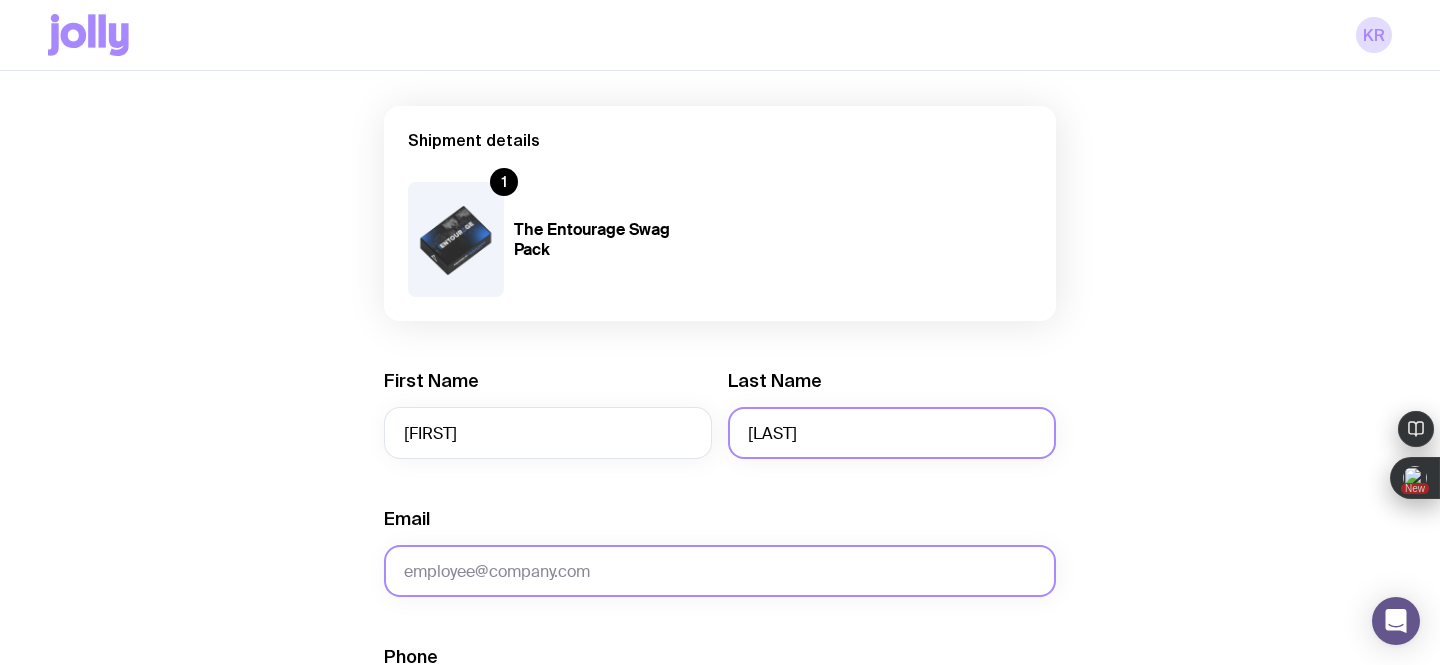type on "[LAST]" 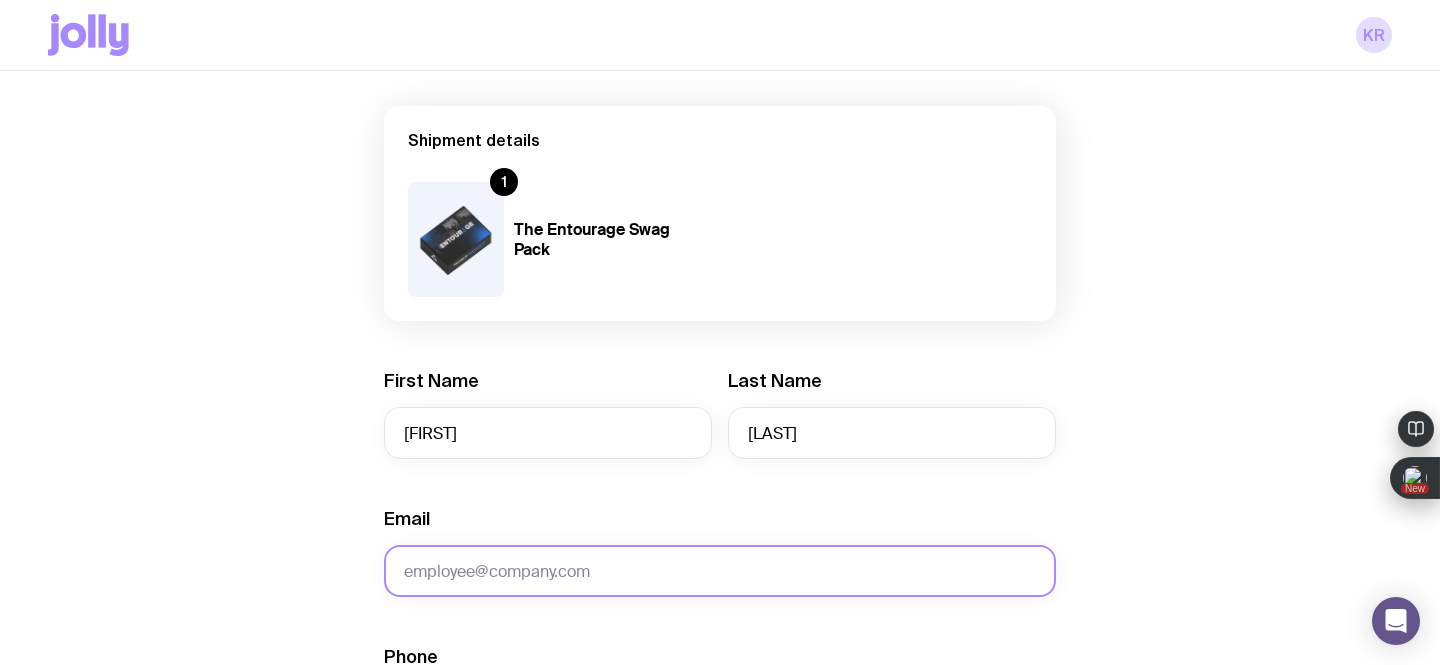click on "Email" 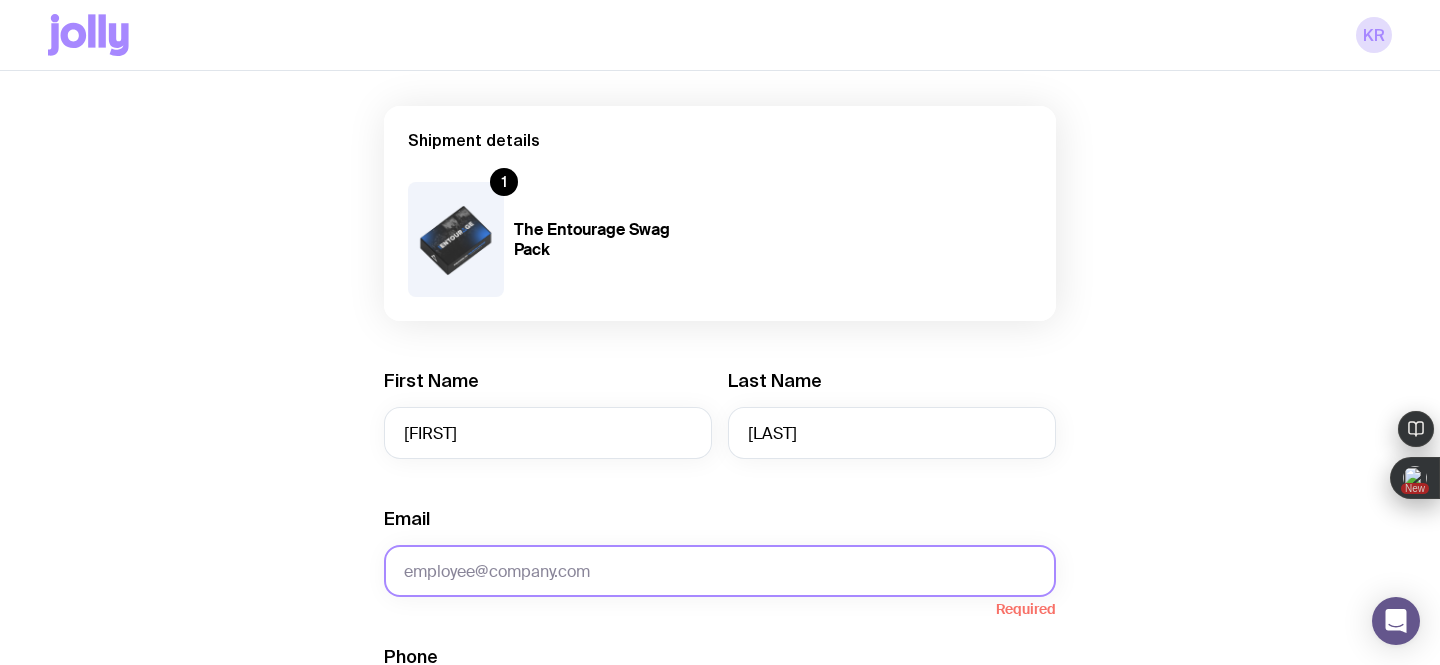 paste on "[EMAIL]" 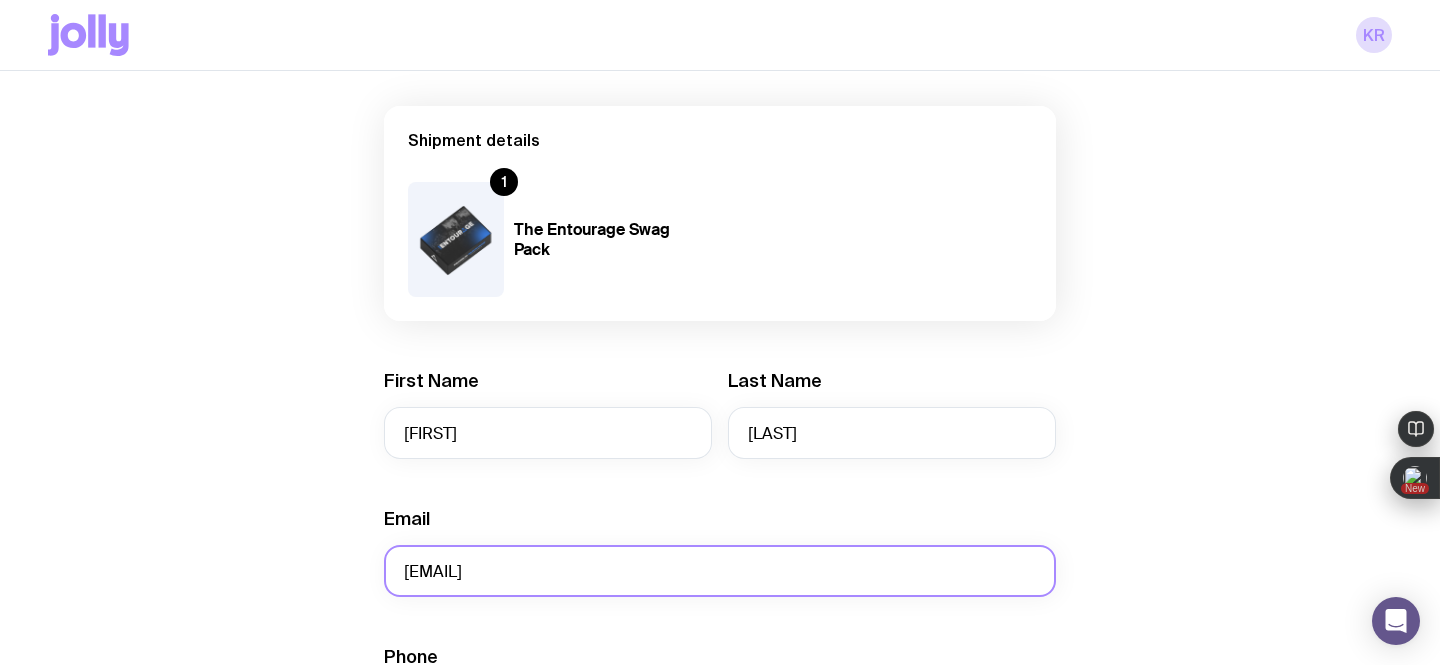scroll, scrollTop: 344, scrollLeft: 0, axis: vertical 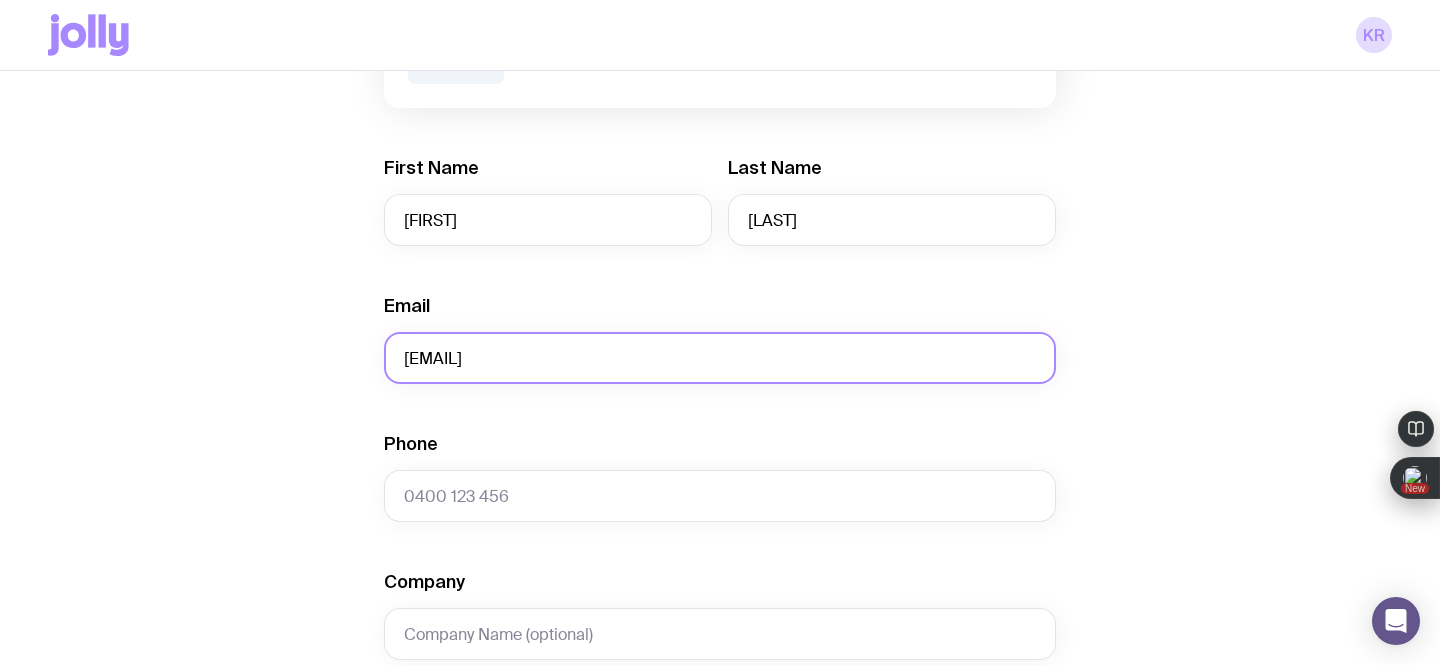 type on "[EMAIL]" 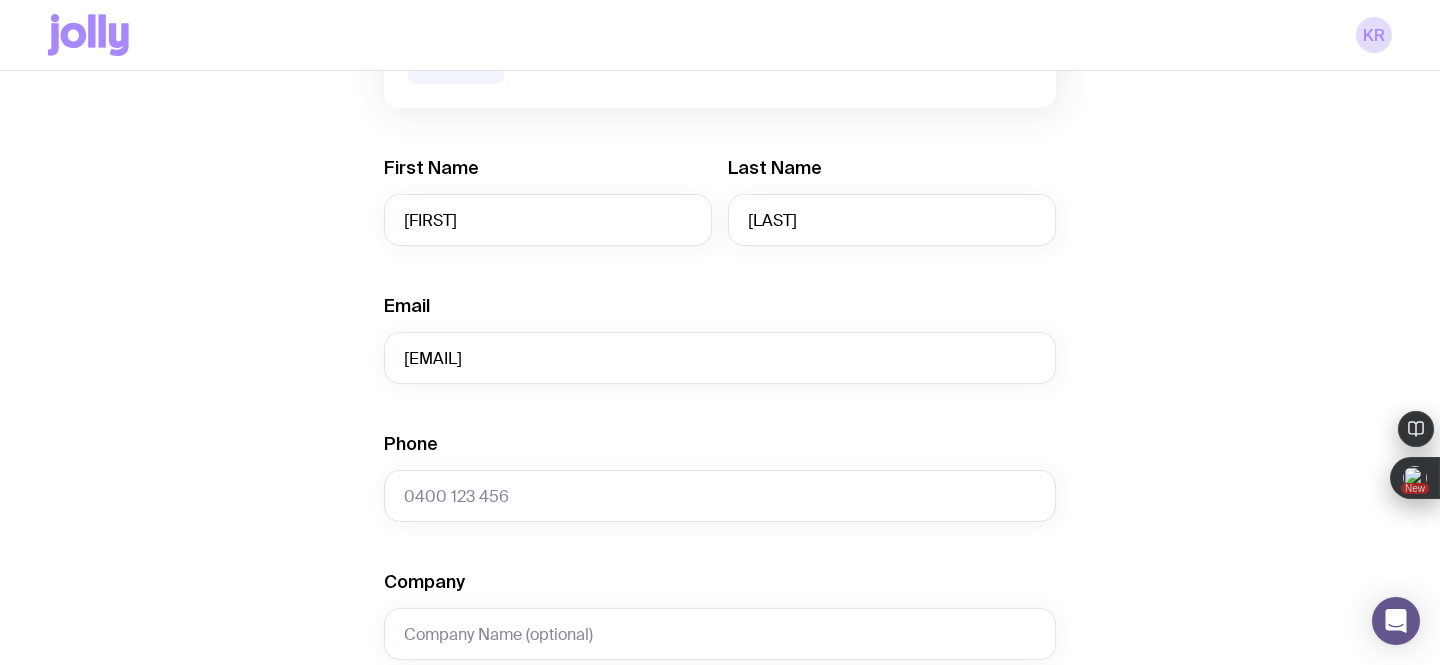 click on "Create shipment Shipment details 1 The Entourage Swag Pack First Name [FIRST] Last Name [LAST] Email [EMAIL] Phone Company Address  Sending to lots of addresses?  [NUMBER]/[NUMBER] [STREET] [CITY] [STATE] Loading... [POSTCODE] [COUNTRY] Loading...  We’re unable to deliver to PO Boxes. Please use a street address so your shipment arrives without a hitch.  Payment Details  Shipping costs will be invoiced to your account at the end of each month.  Create shipment  Cancel" 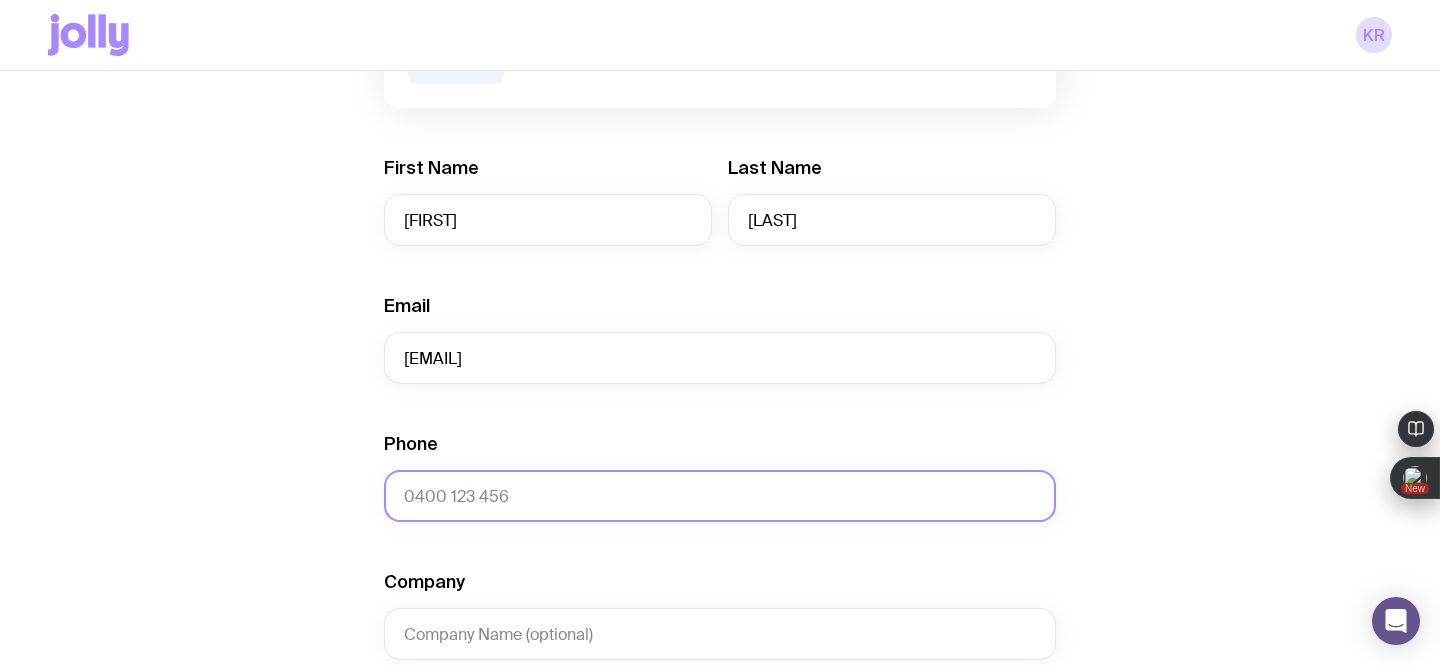 click on "Phone" 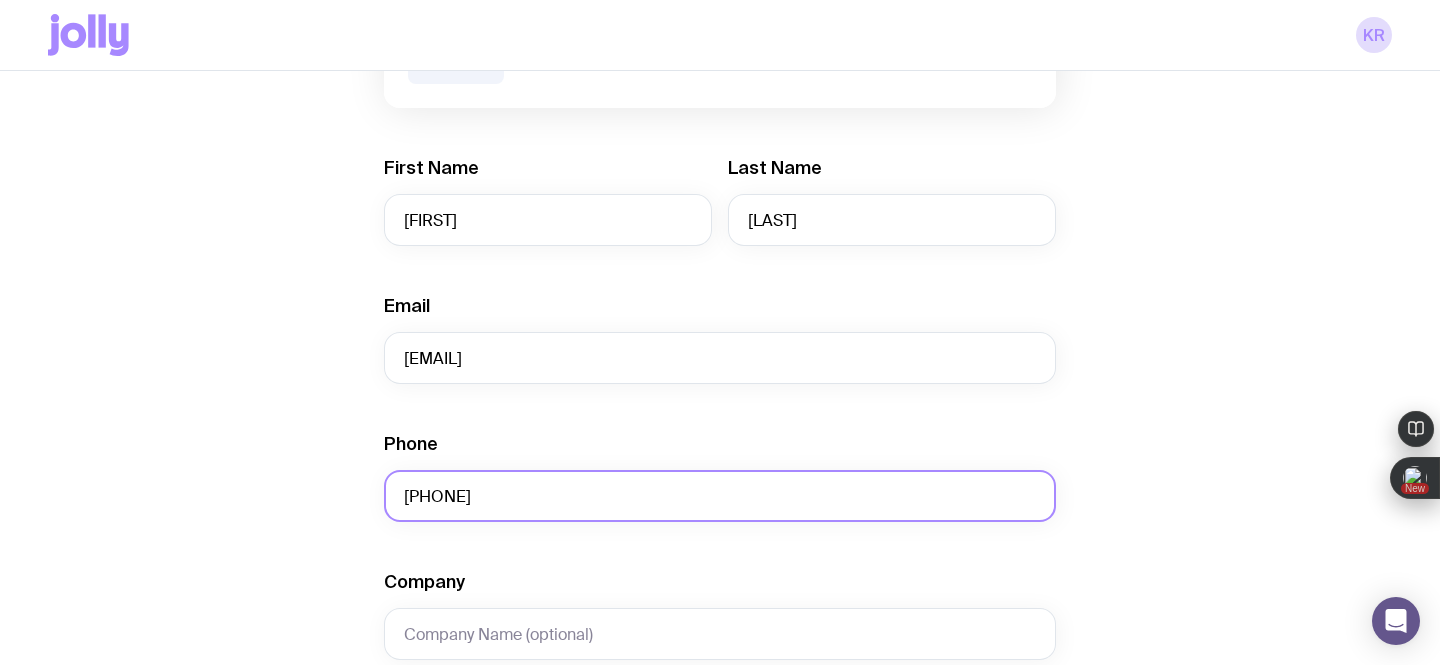click on "[PHONE]" 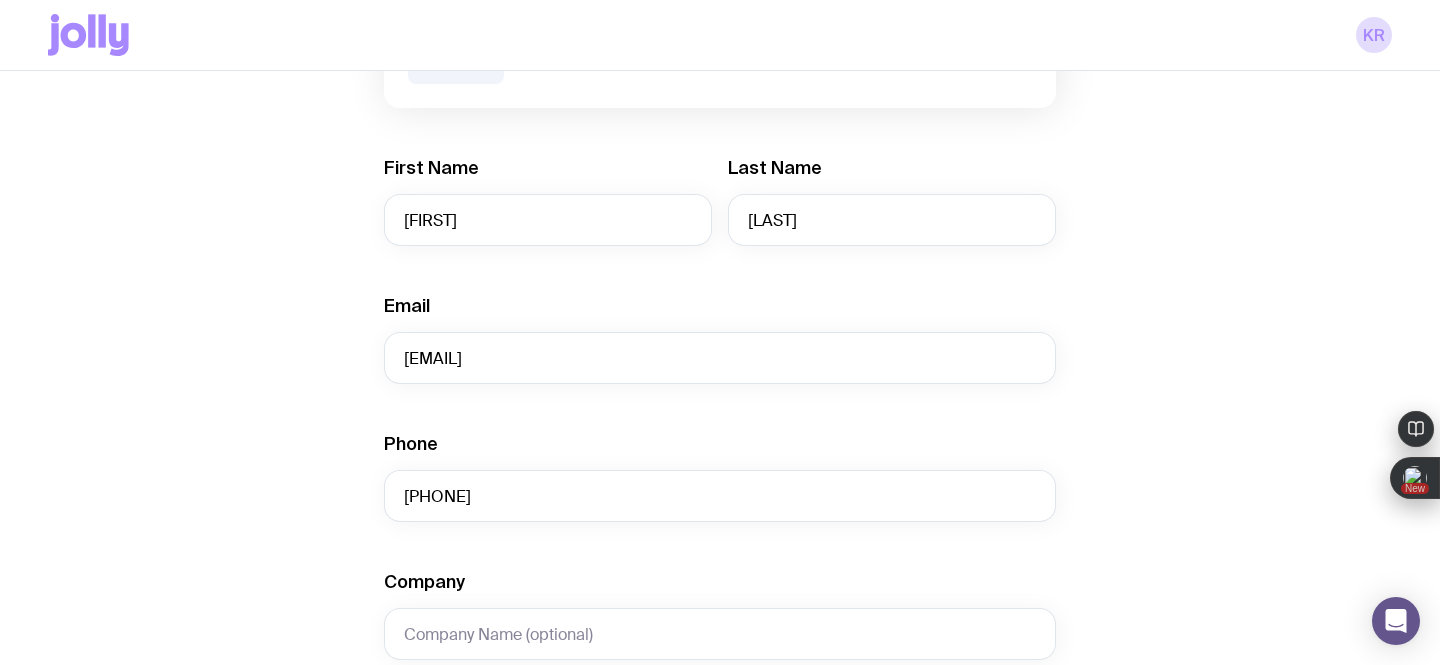 click on "Create shipment Shipment details 1 The Entourage Swag Pack First Name [FIRST] Last Name [LAST] Email [EMAIL] Phone [PHONE] Company Address  Sending to lots of addresses?  [NUMBER]/[NUMBER] [STREET] [CITY] [STATE] Loading... [POSTCODE] [COUNTRY] Loading...  We’re unable to deliver to PO Boxes. Please use a street address so your shipment arrives without a hitch.  Payment Details  Shipping costs will be invoiced to your account at the end of each month.  Create shipment  Cancel" 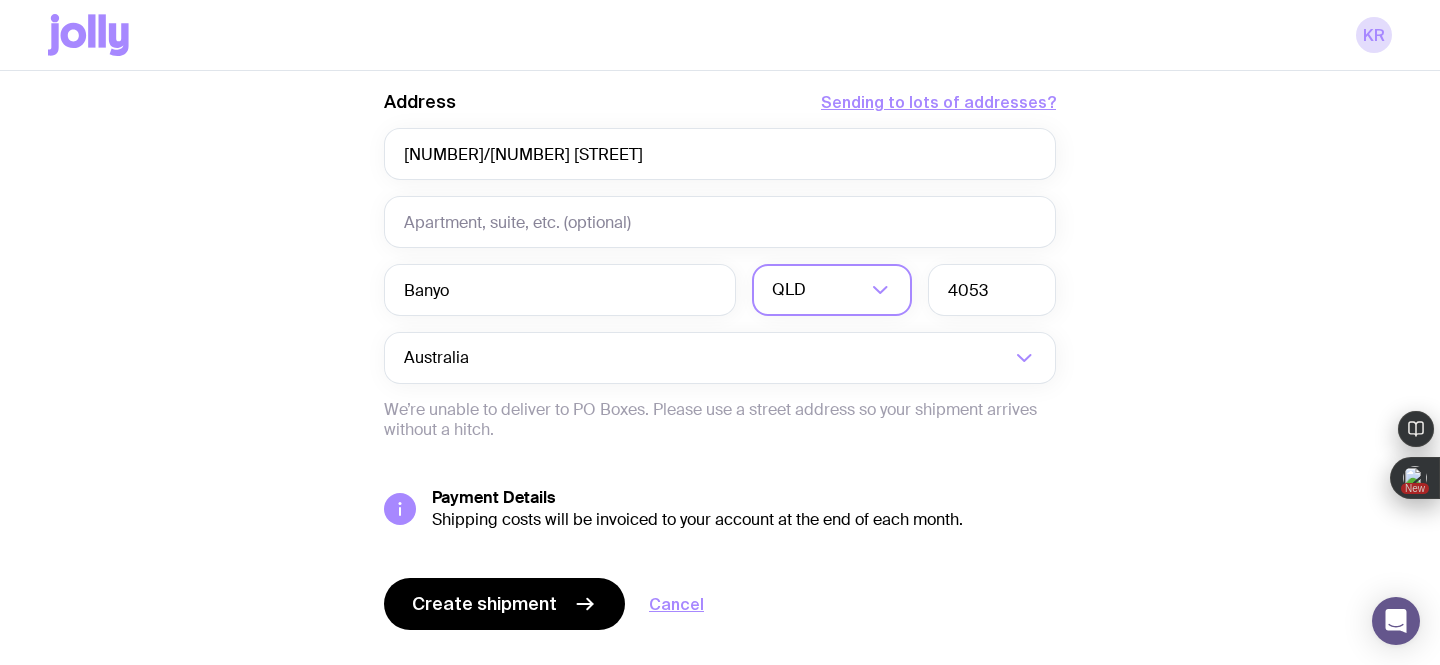 scroll, scrollTop: 1007, scrollLeft: 0, axis: vertical 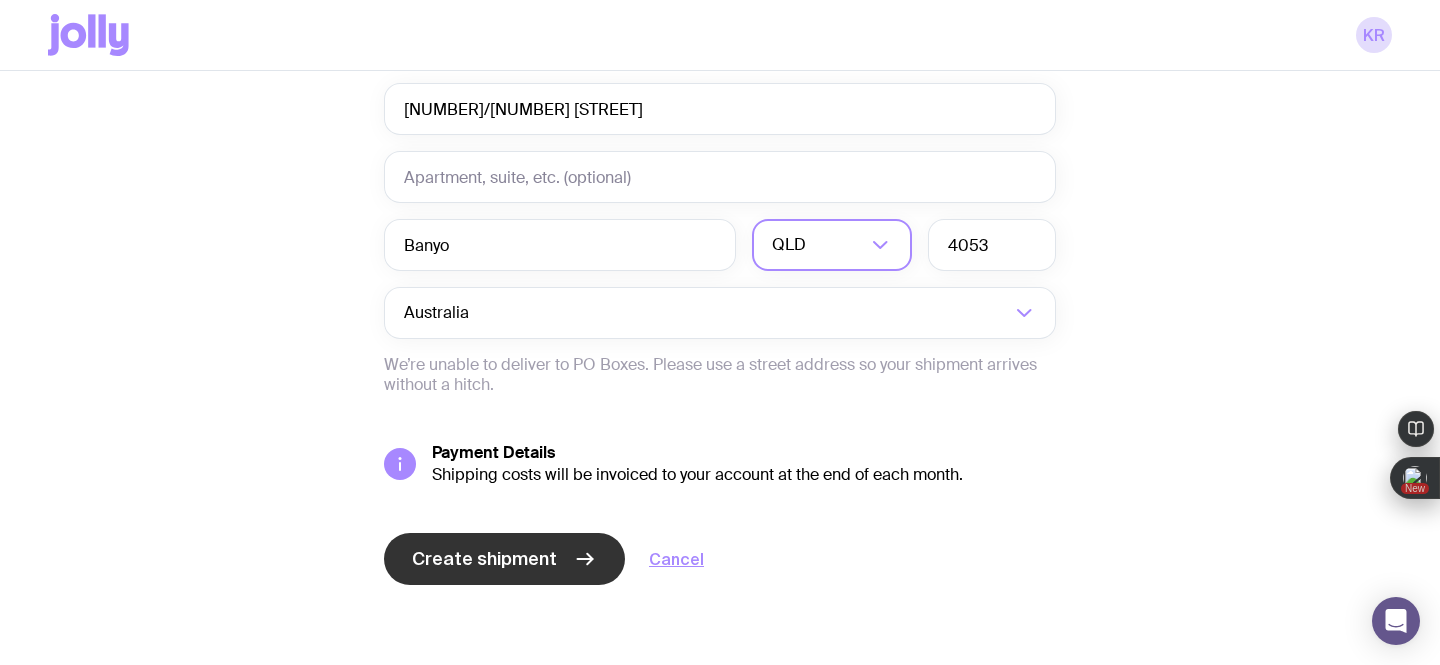 click on "Create shipment" at bounding box center [504, 559] 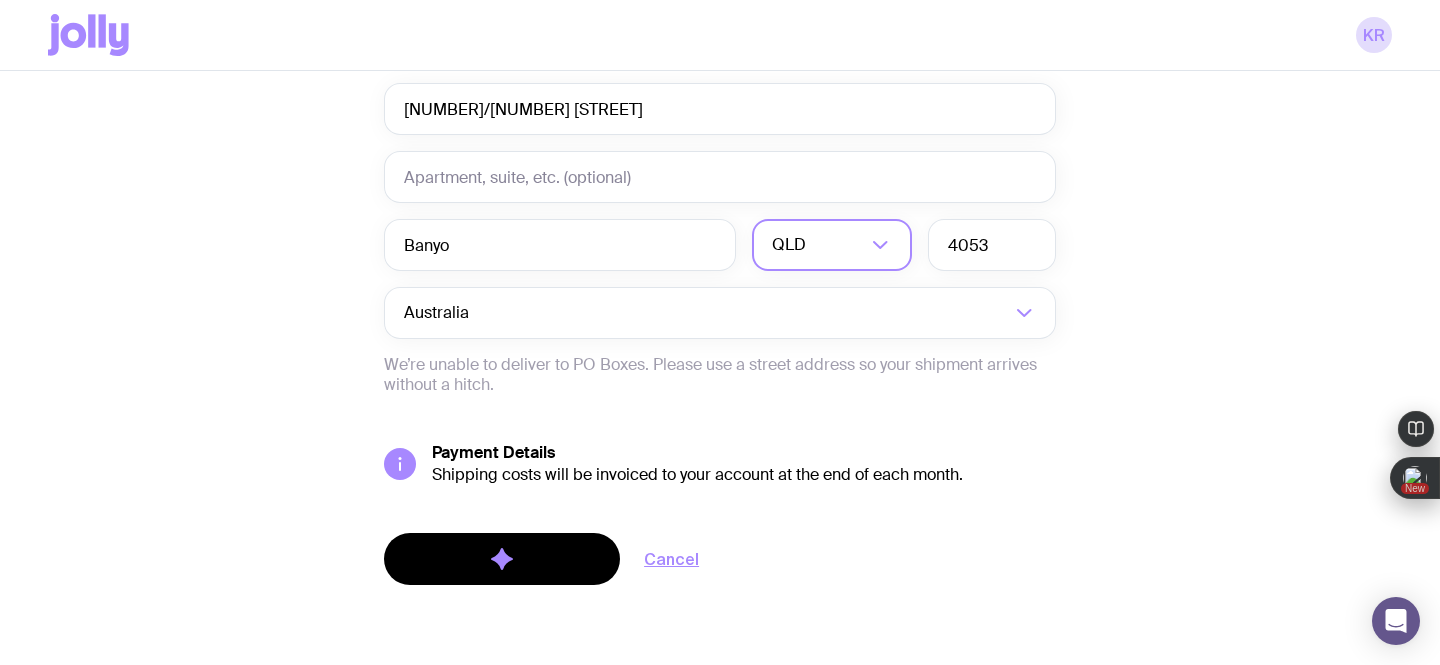 scroll, scrollTop: 0, scrollLeft: 0, axis: both 